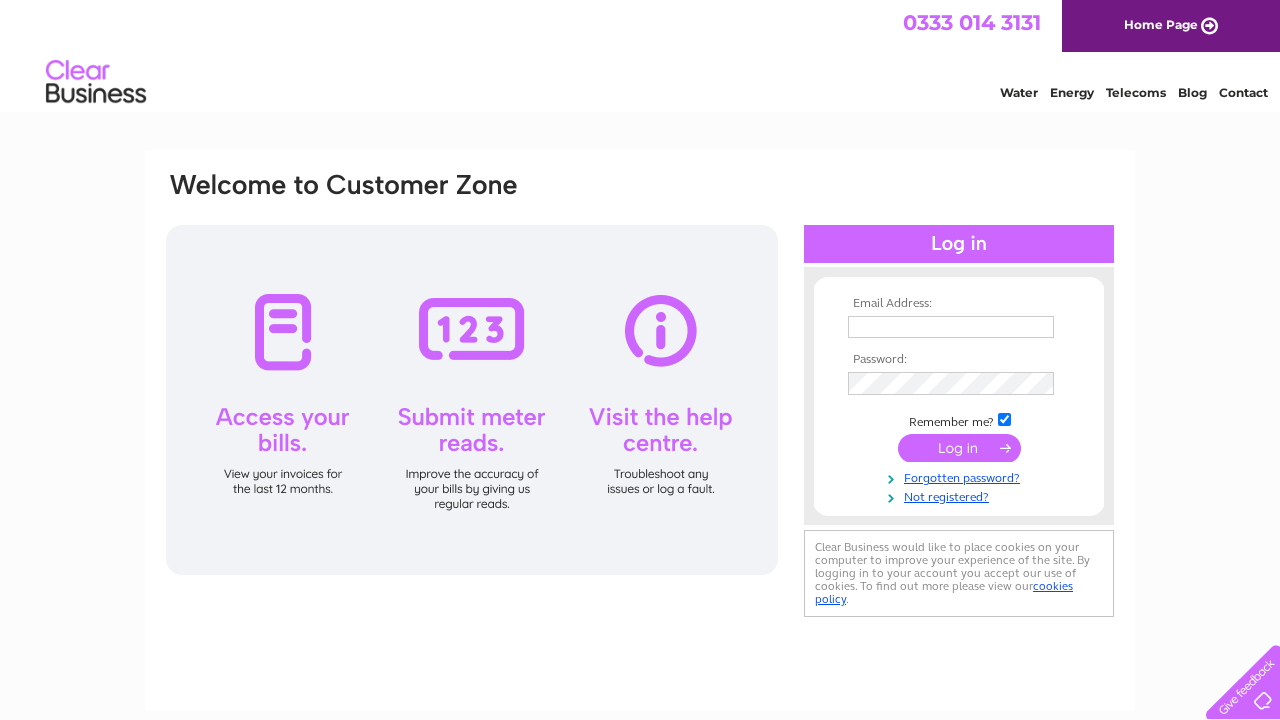 scroll, scrollTop: 0, scrollLeft: 0, axis: both 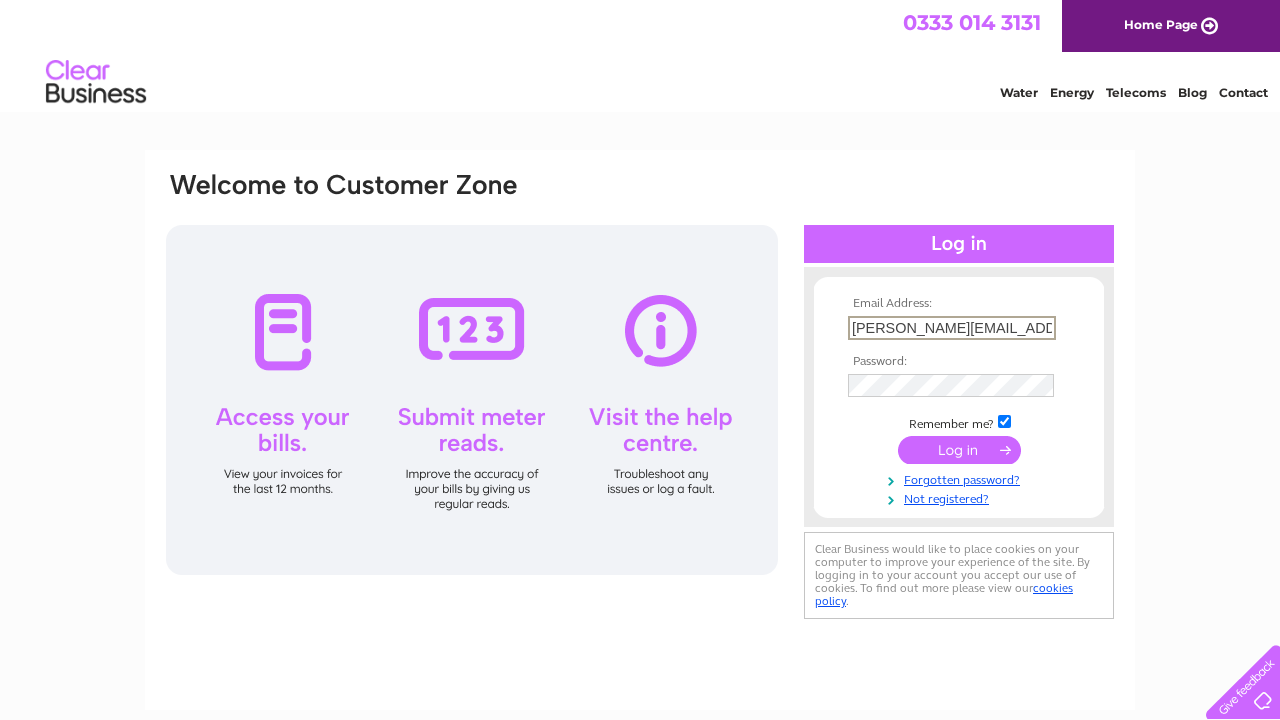 type on "jodie@irisandjune.com" 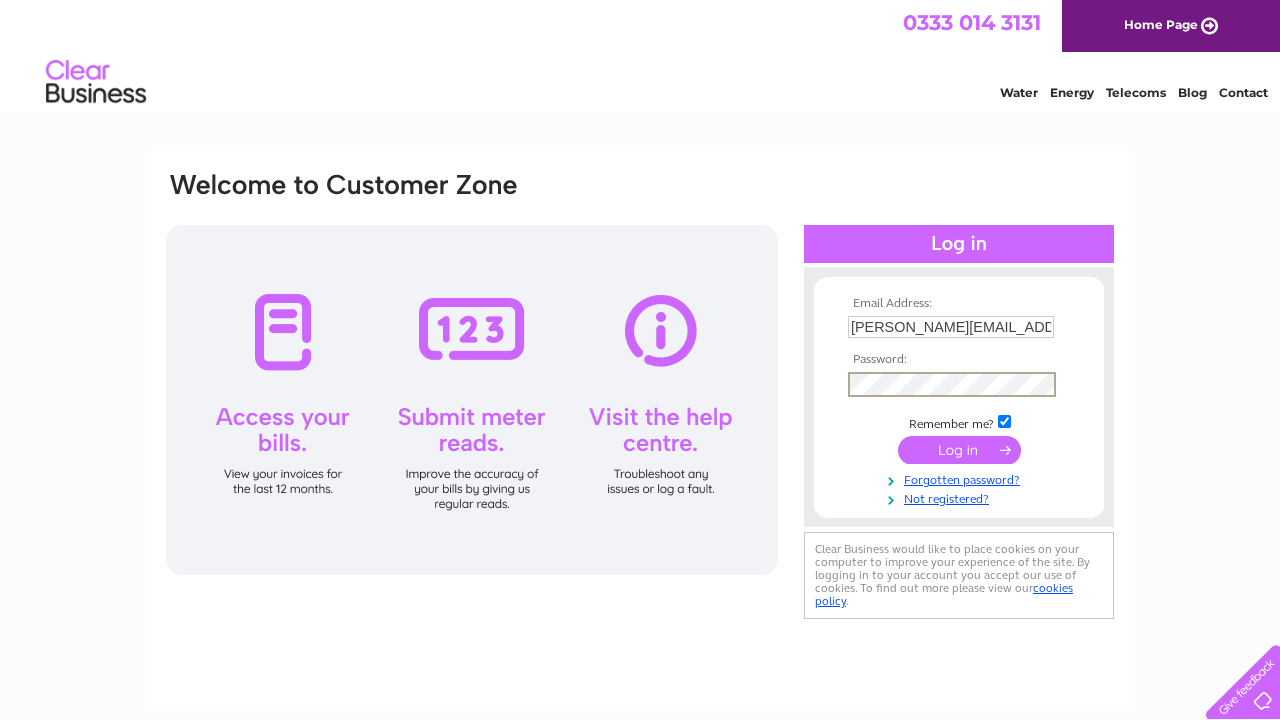 click at bounding box center [959, 450] 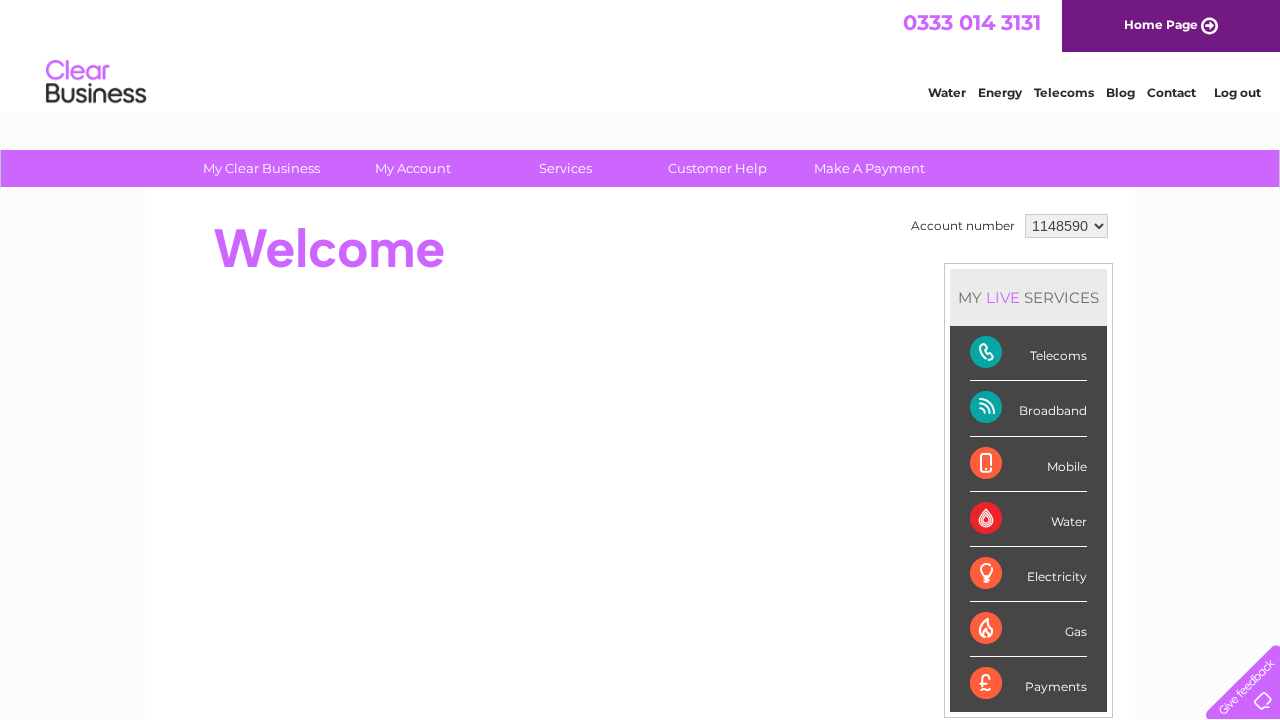 scroll, scrollTop: 0, scrollLeft: 0, axis: both 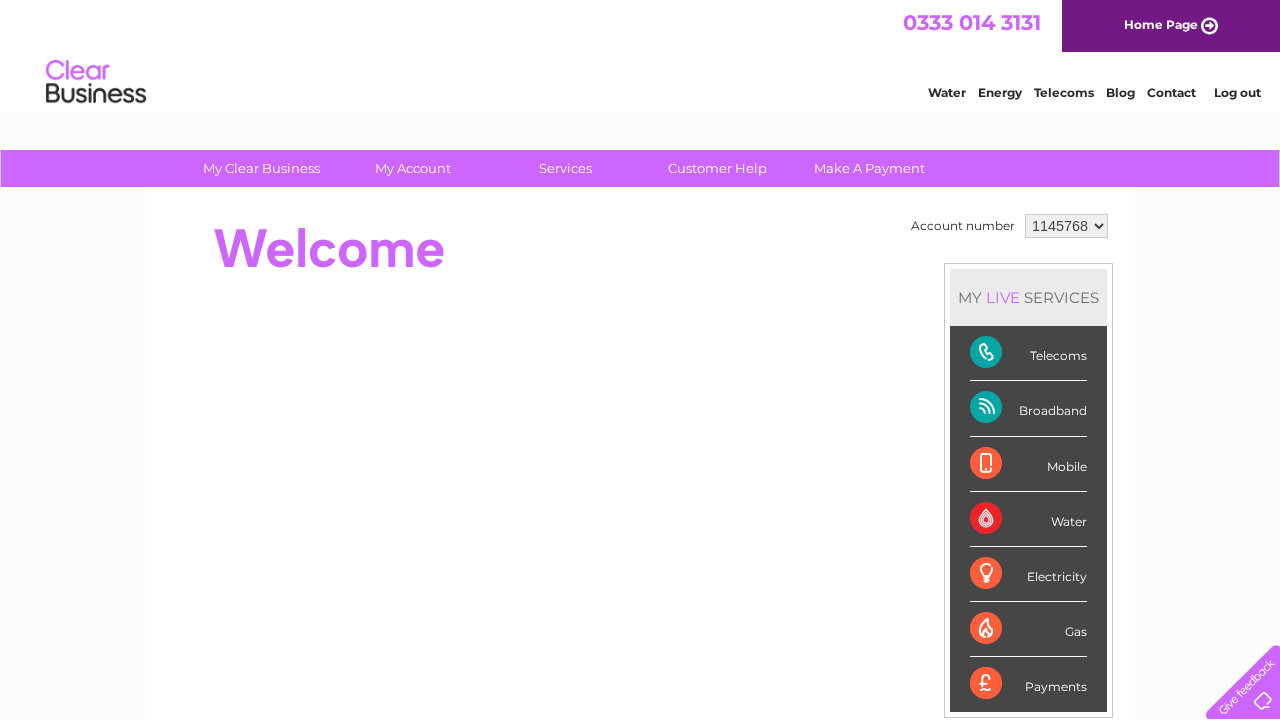 click on "1145768
1148590" at bounding box center [1066, 226] 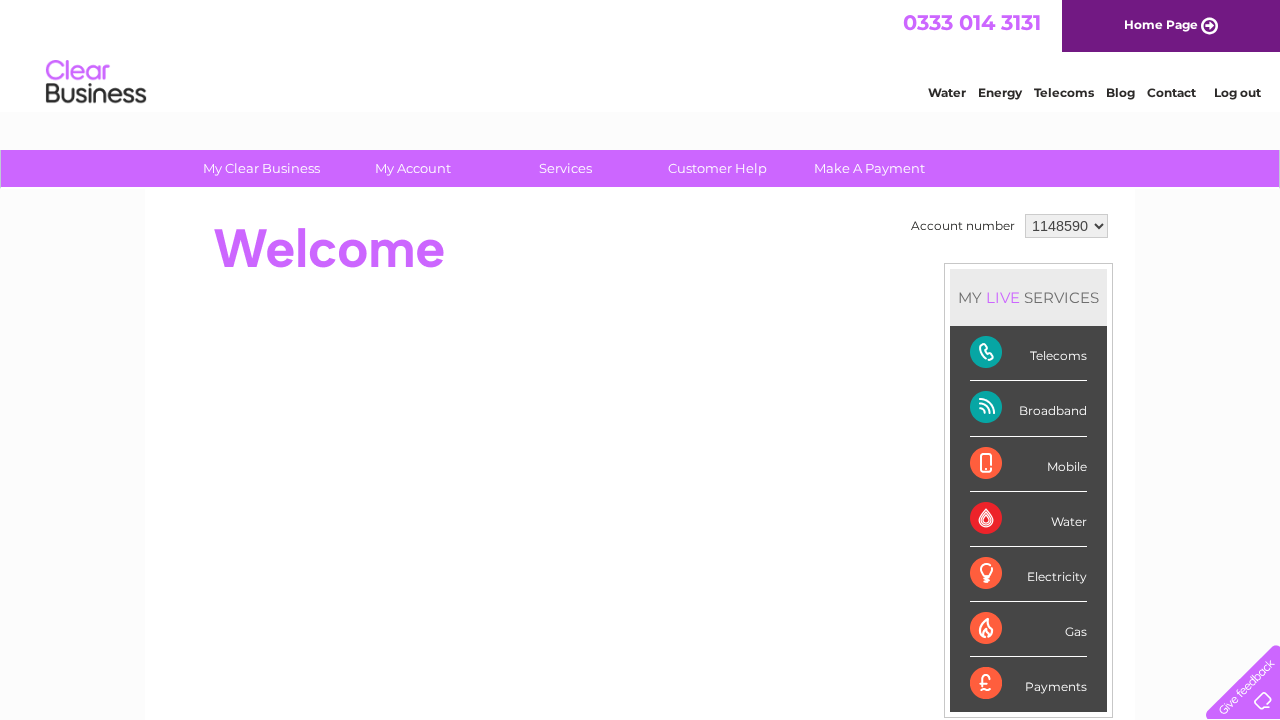scroll, scrollTop: 0, scrollLeft: 0, axis: both 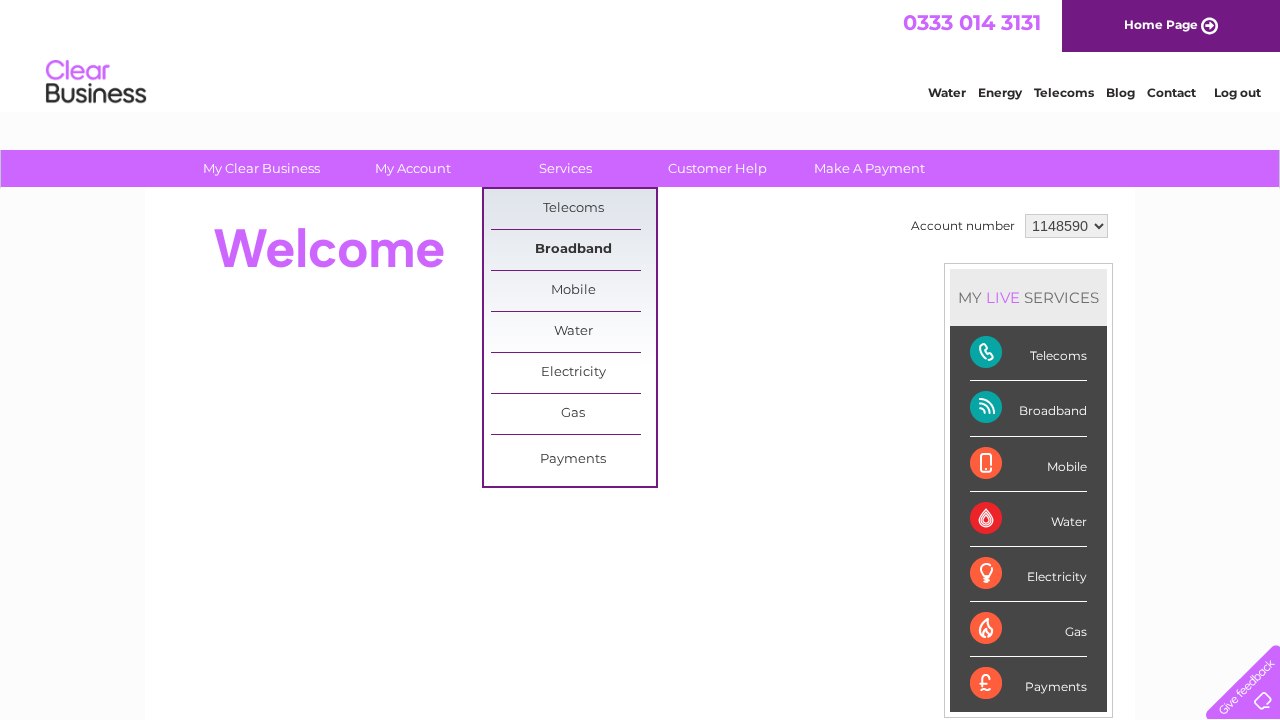 click on "Broadband" at bounding box center [573, 250] 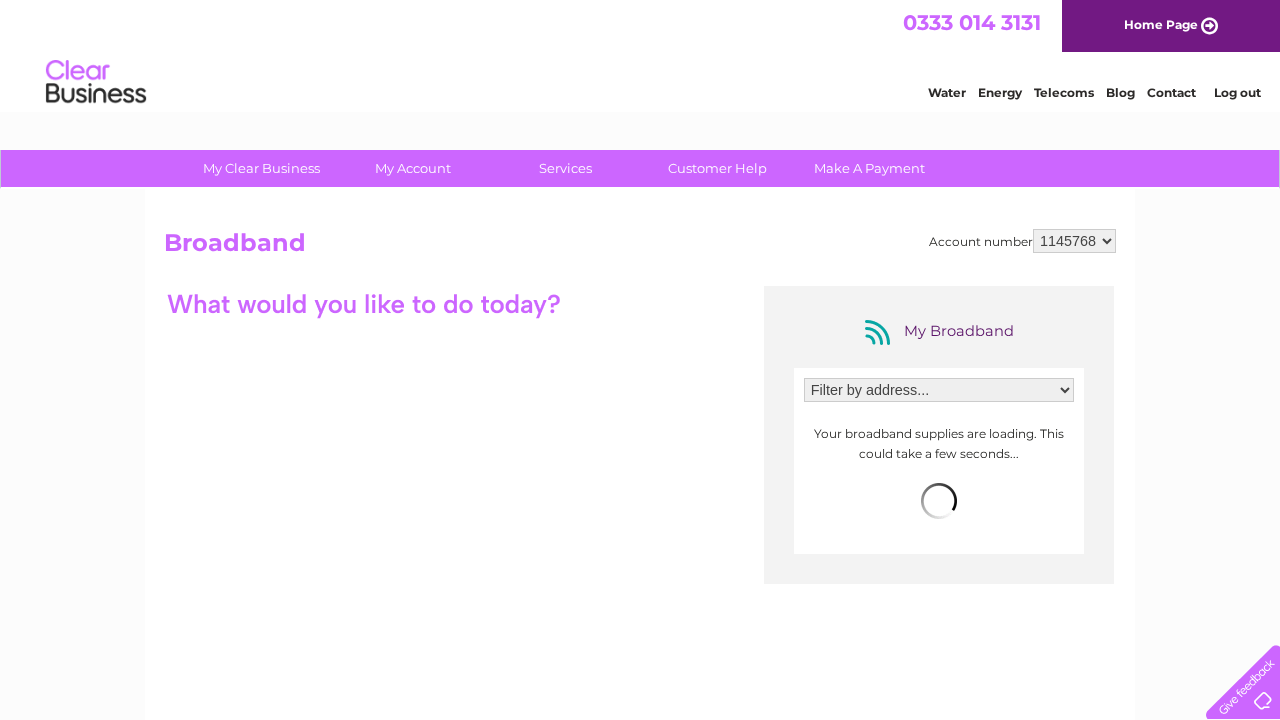 scroll, scrollTop: 0, scrollLeft: 0, axis: both 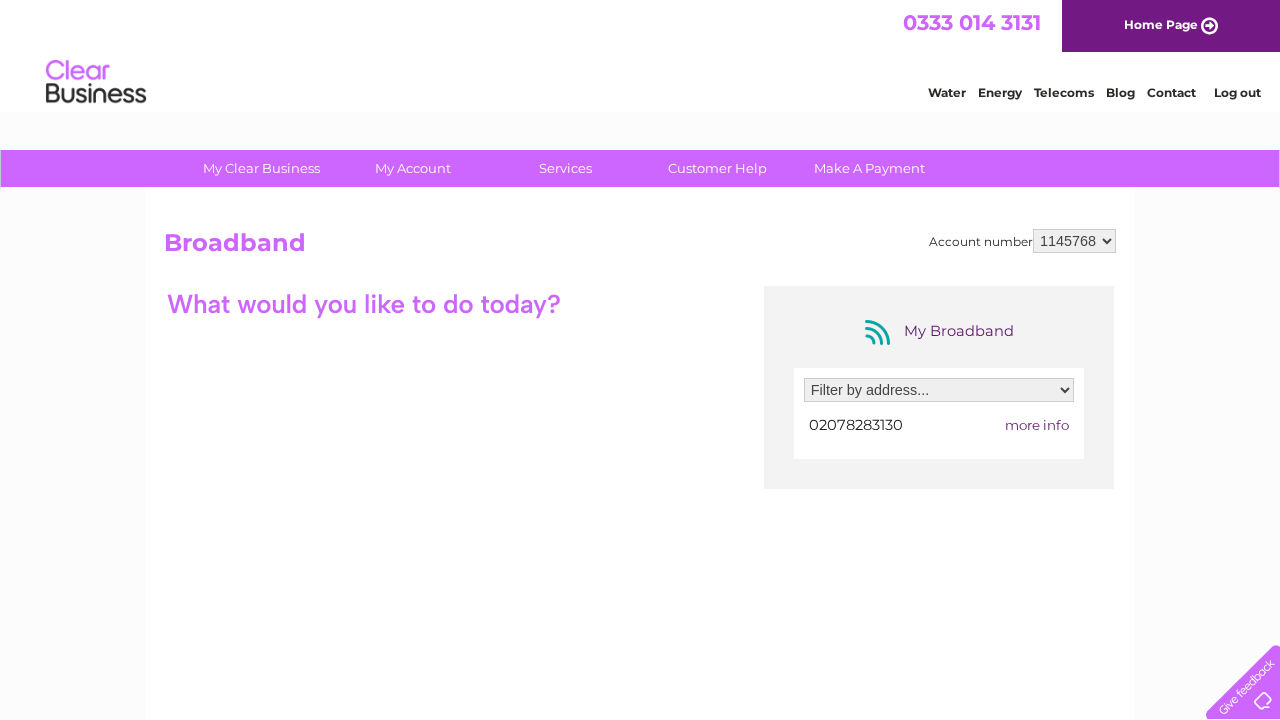 select on "1148590" 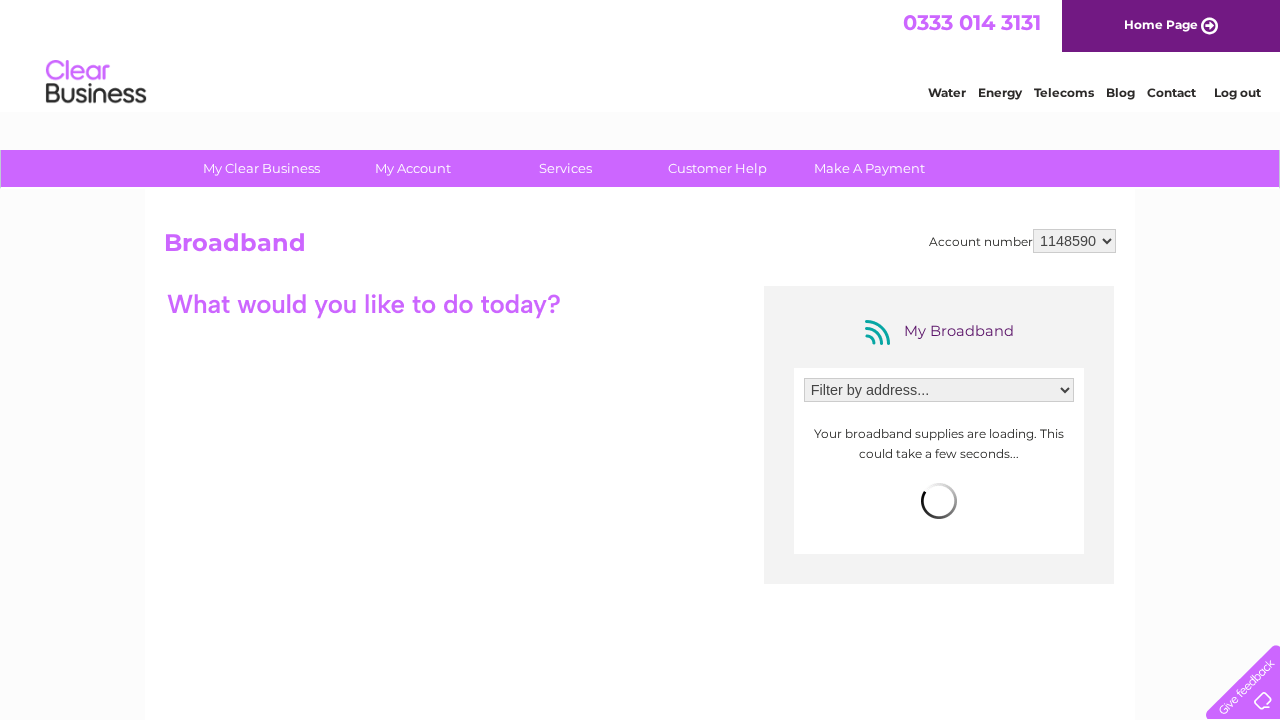 scroll, scrollTop: 0, scrollLeft: 0, axis: both 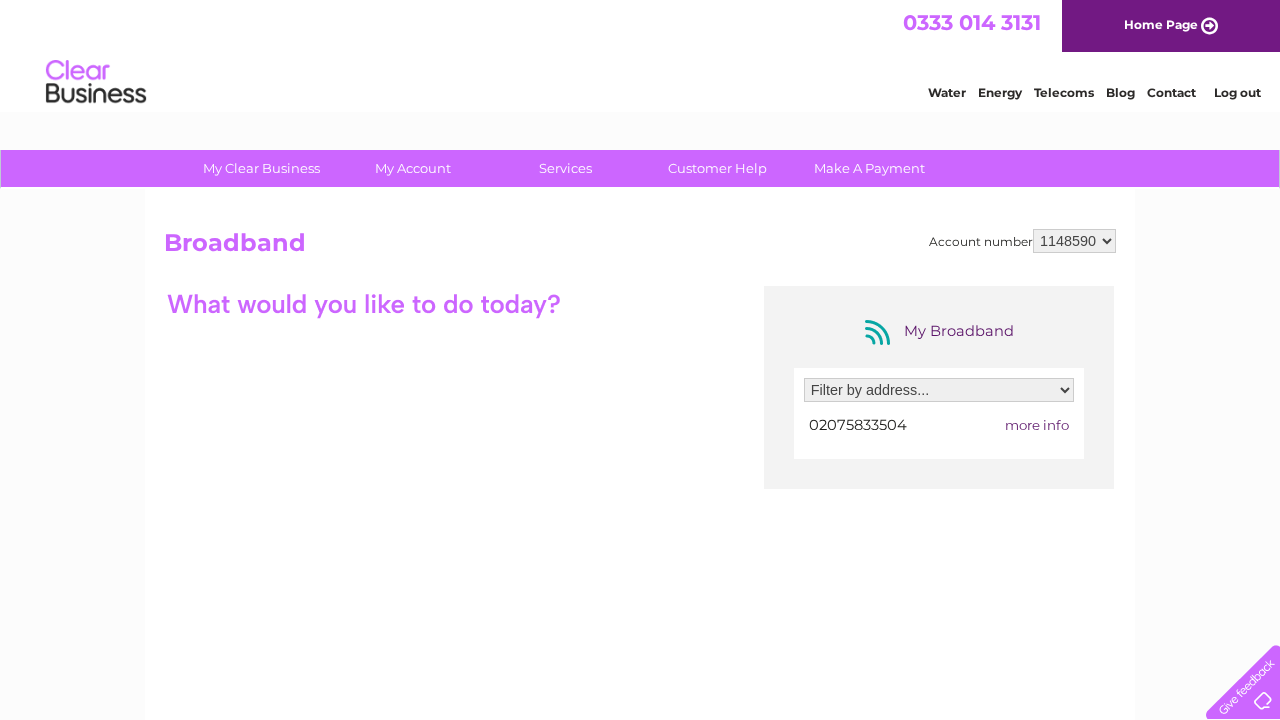 select on "2408030" 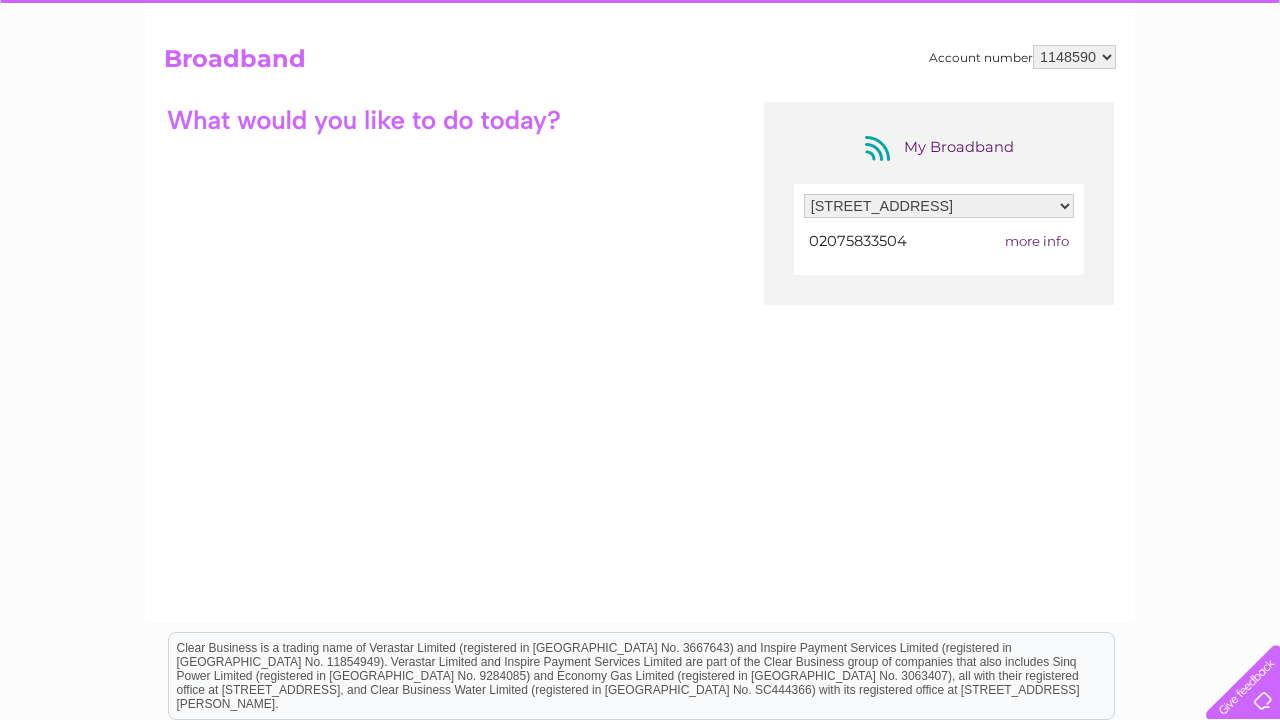 scroll, scrollTop: 183, scrollLeft: 0, axis: vertical 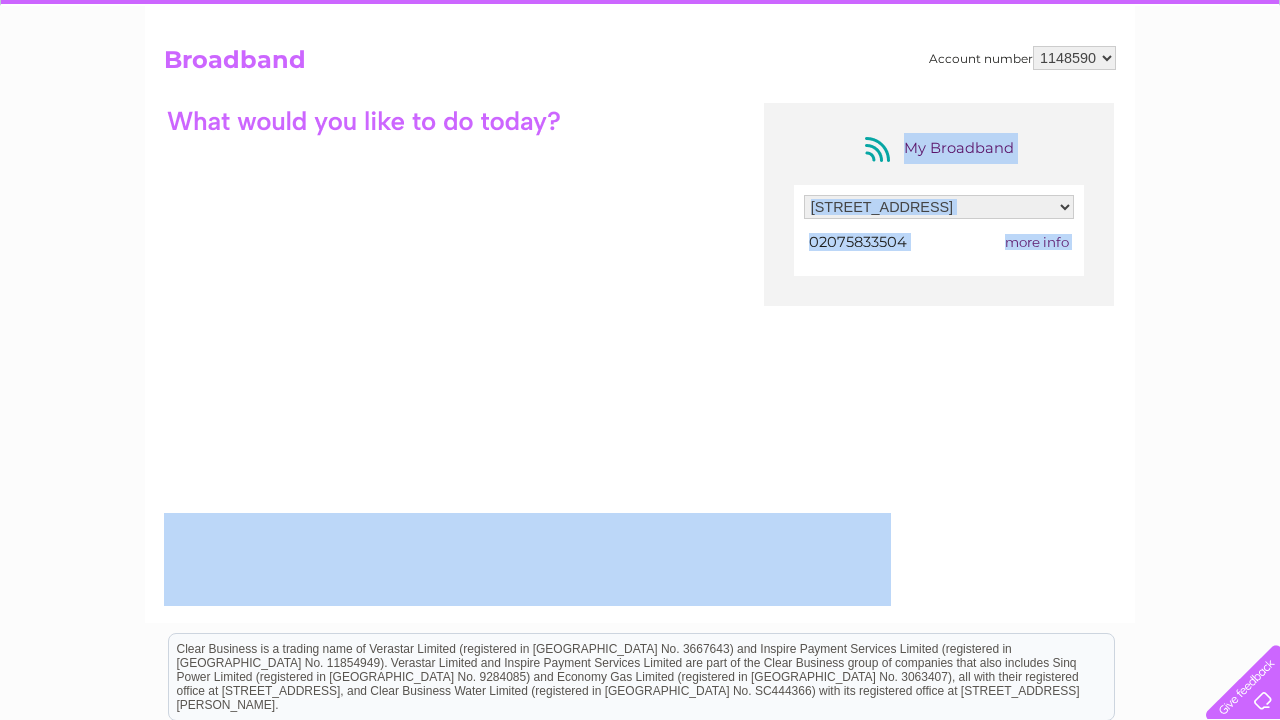 click on "My Broadband
Filter by address...
1A Holborn Circus, London, London, EC1N 2HB
02075833504
more info" at bounding box center [640, 298] 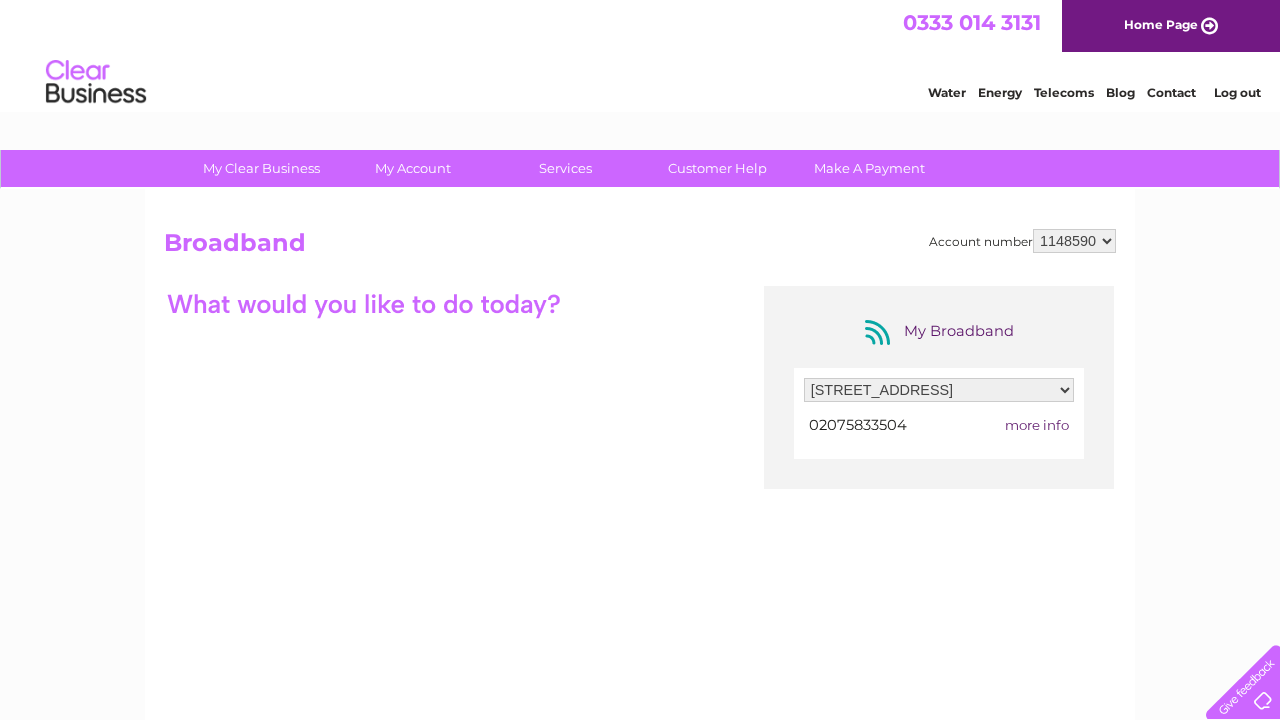 scroll, scrollTop: 0, scrollLeft: 0, axis: both 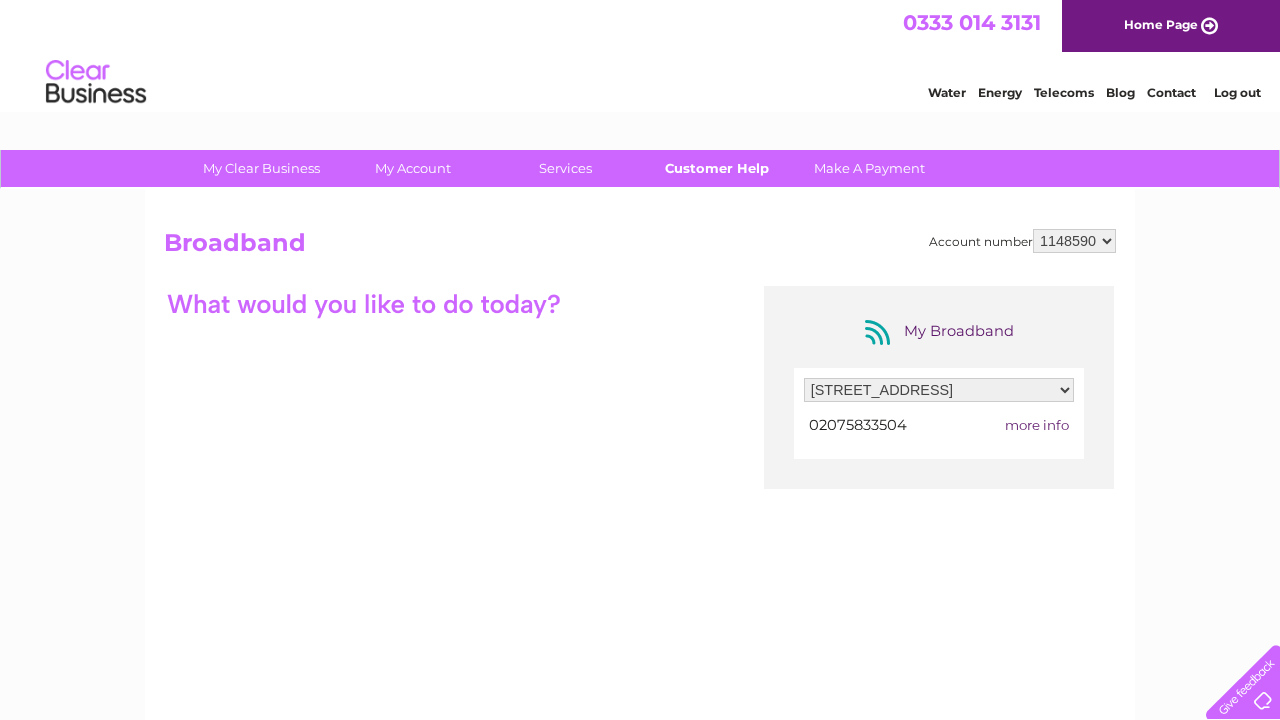 click on "Customer Help" at bounding box center (717, 168) 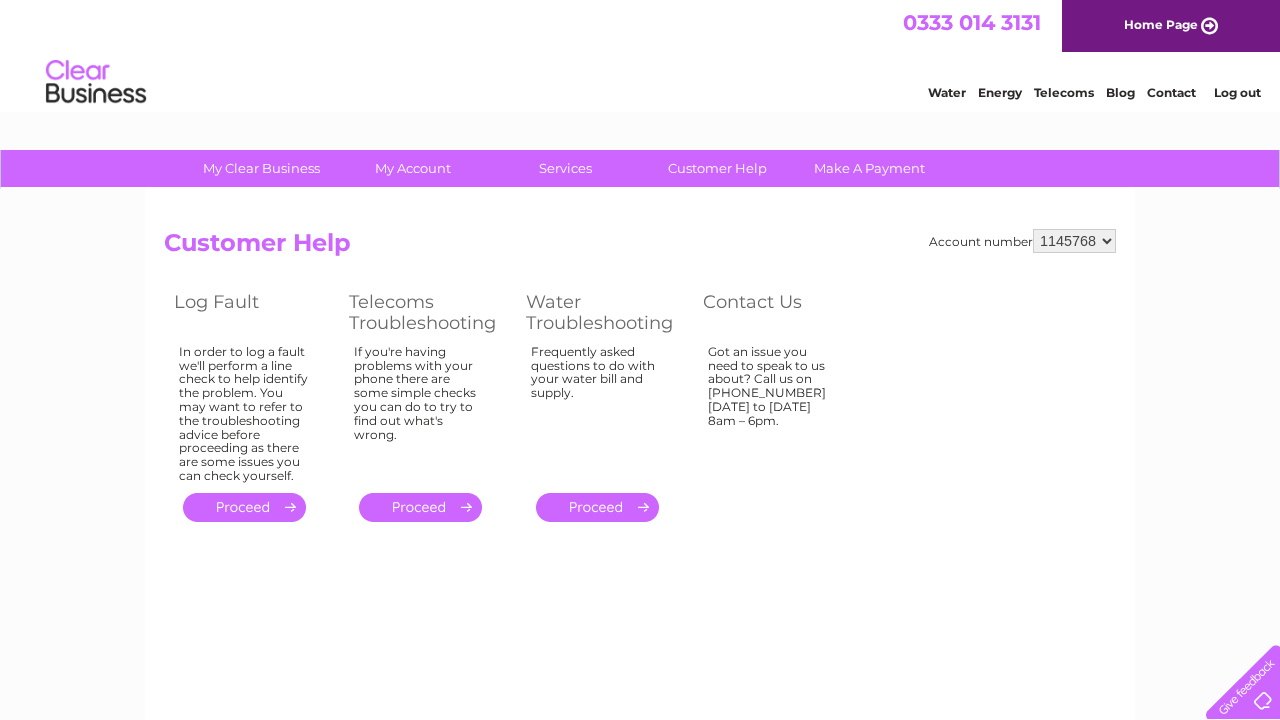 scroll, scrollTop: 0, scrollLeft: 0, axis: both 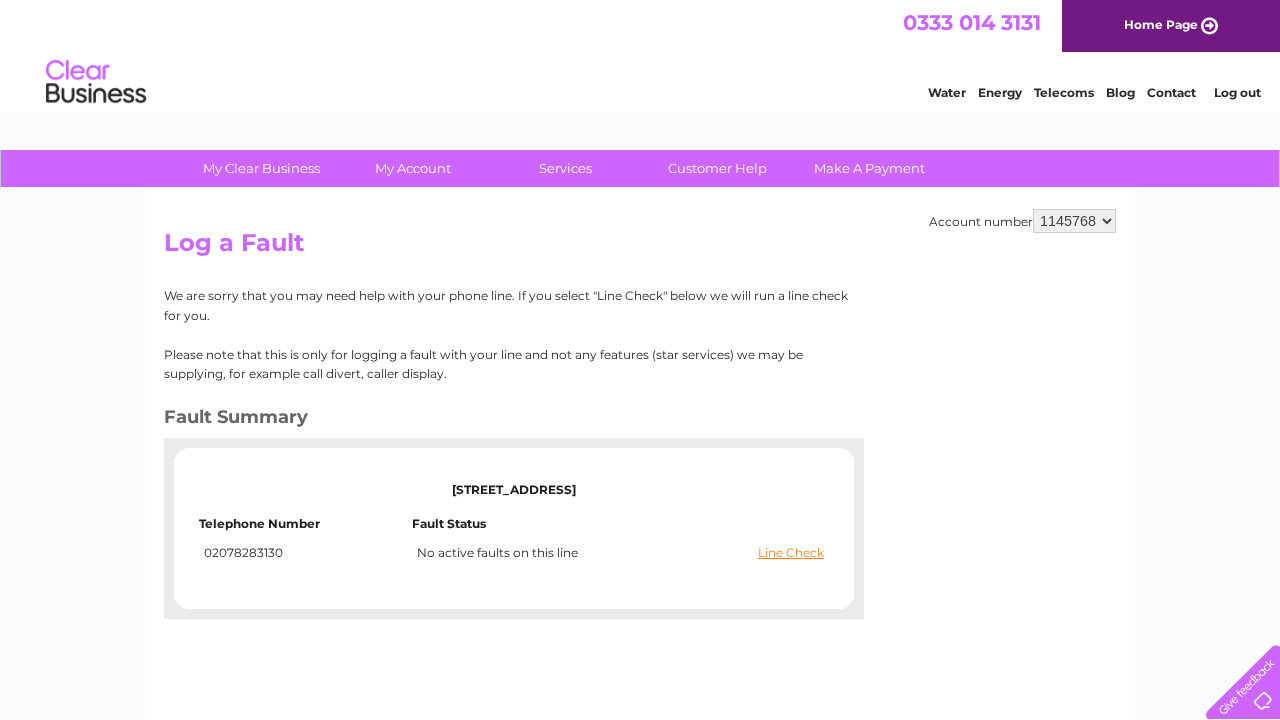 select on "1148590" 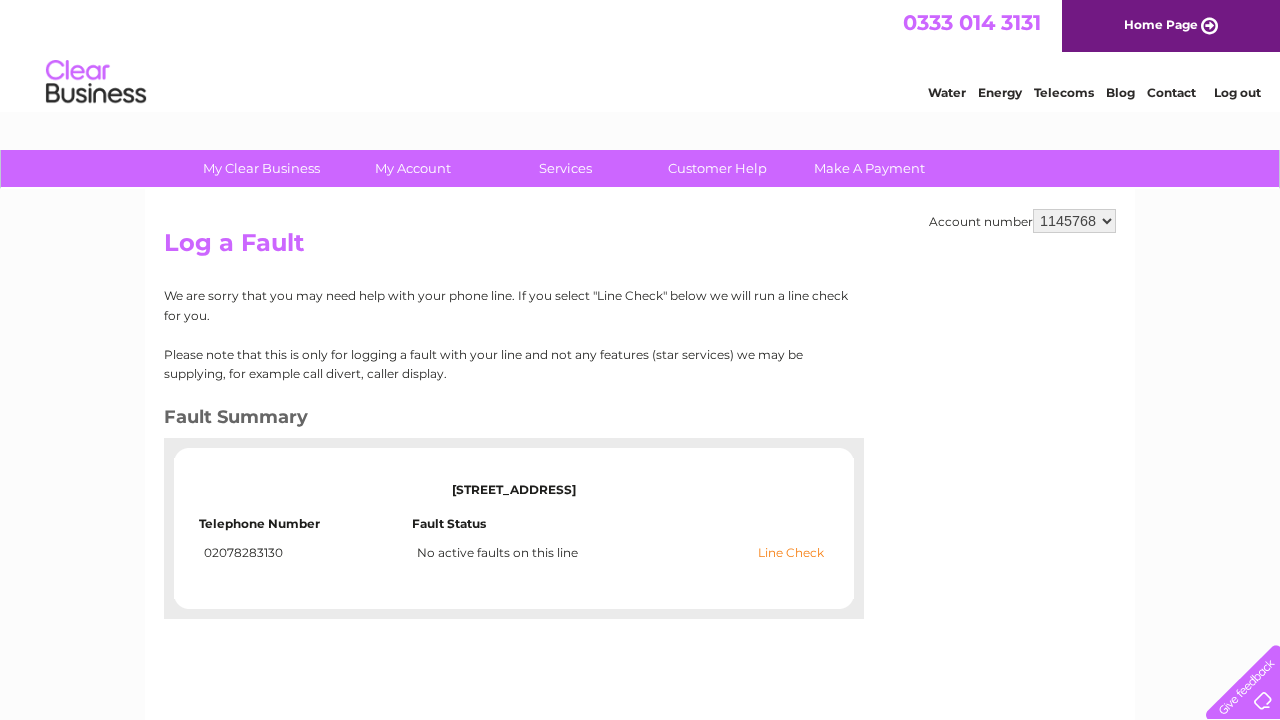 click on "Line Check" at bounding box center [791, 553] 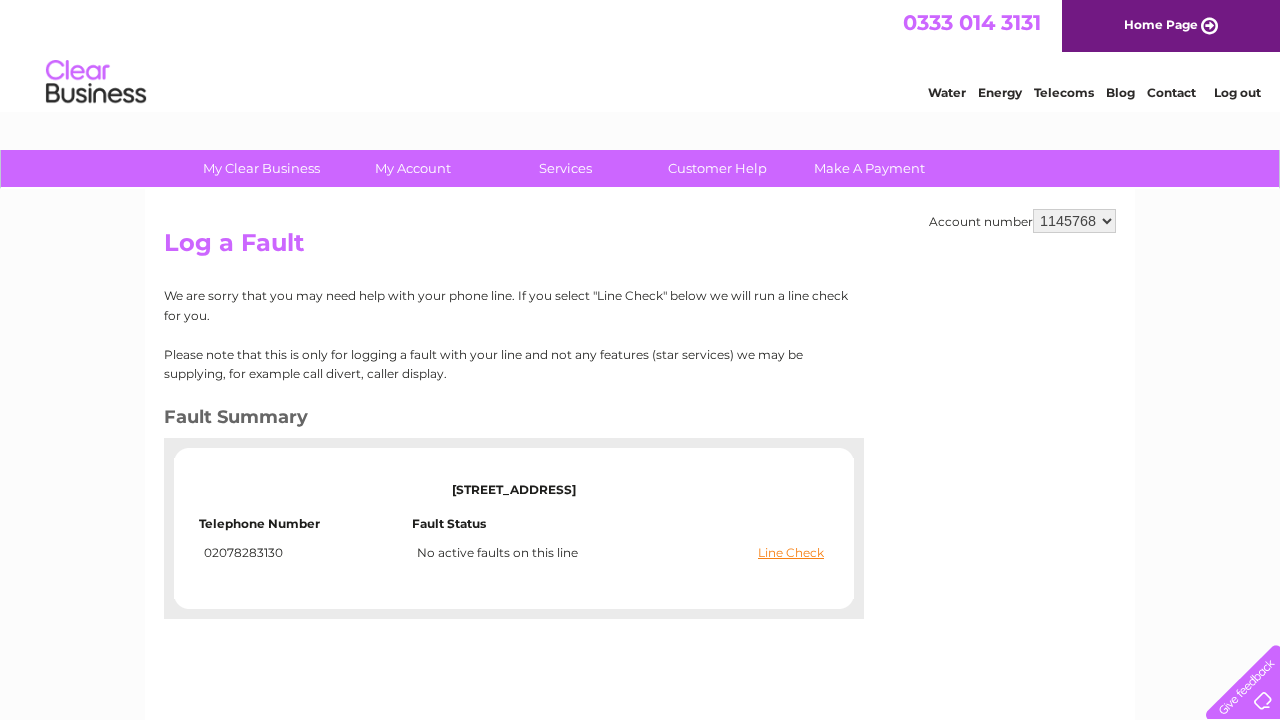 click on "Log a Fault" at bounding box center [640, 248] 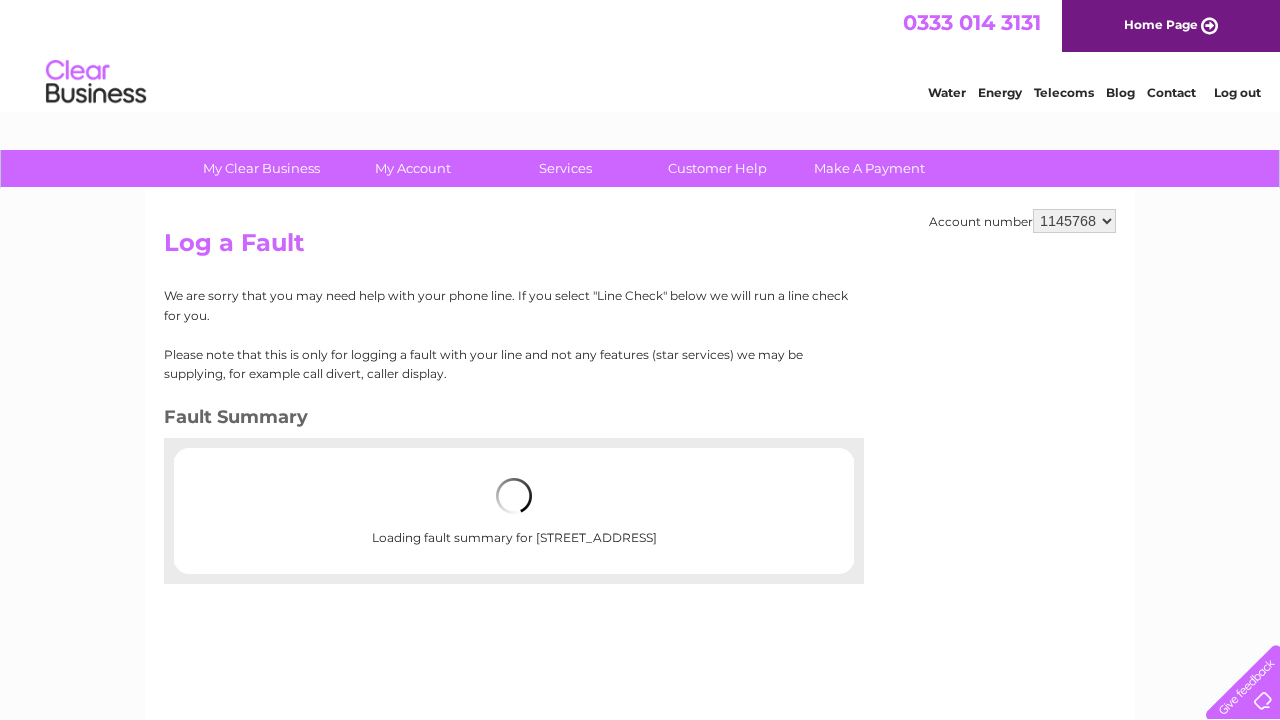 scroll, scrollTop: 0, scrollLeft: 0, axis: both 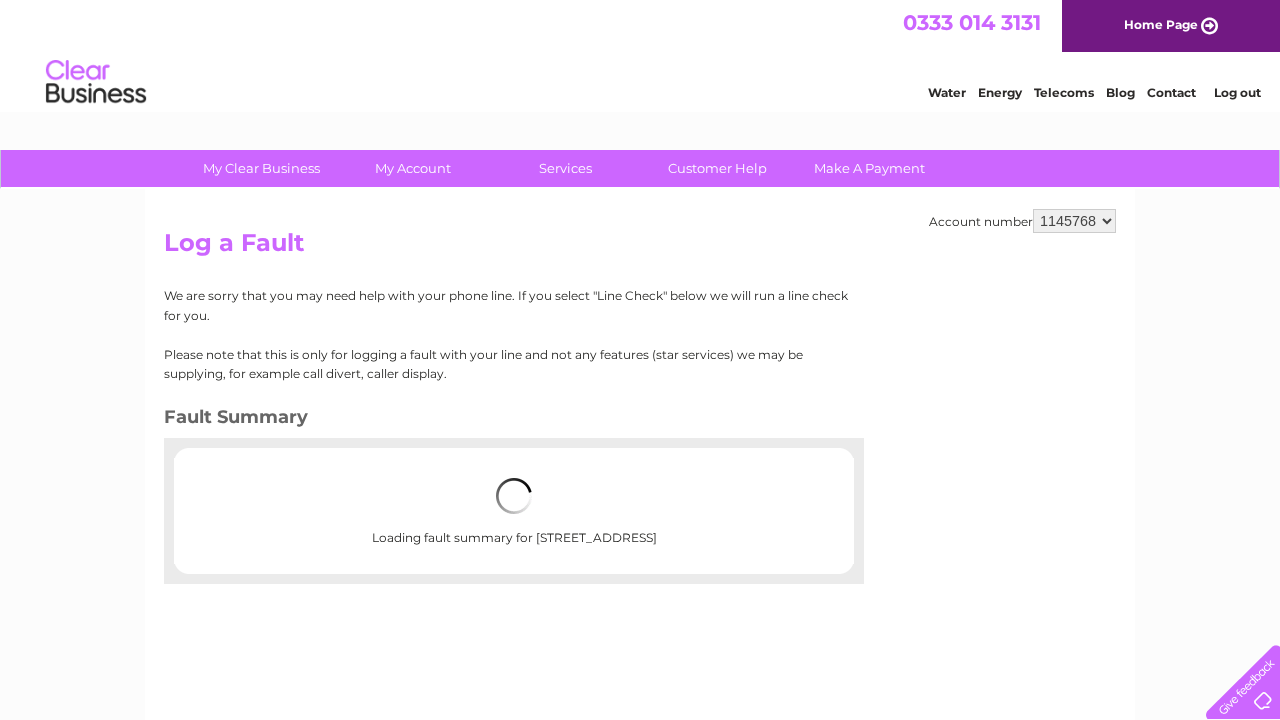 select on "1148590" 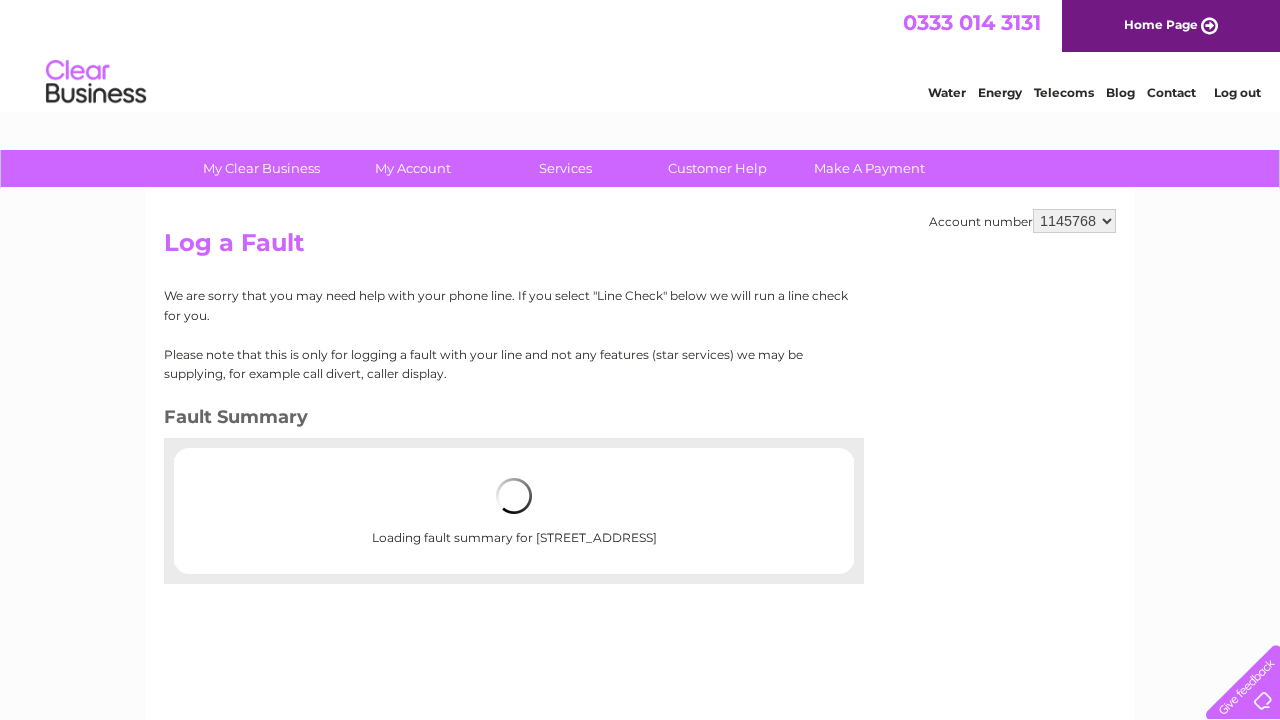 scroll, scrollTop: 0, scrollLeft: 0, axis: both 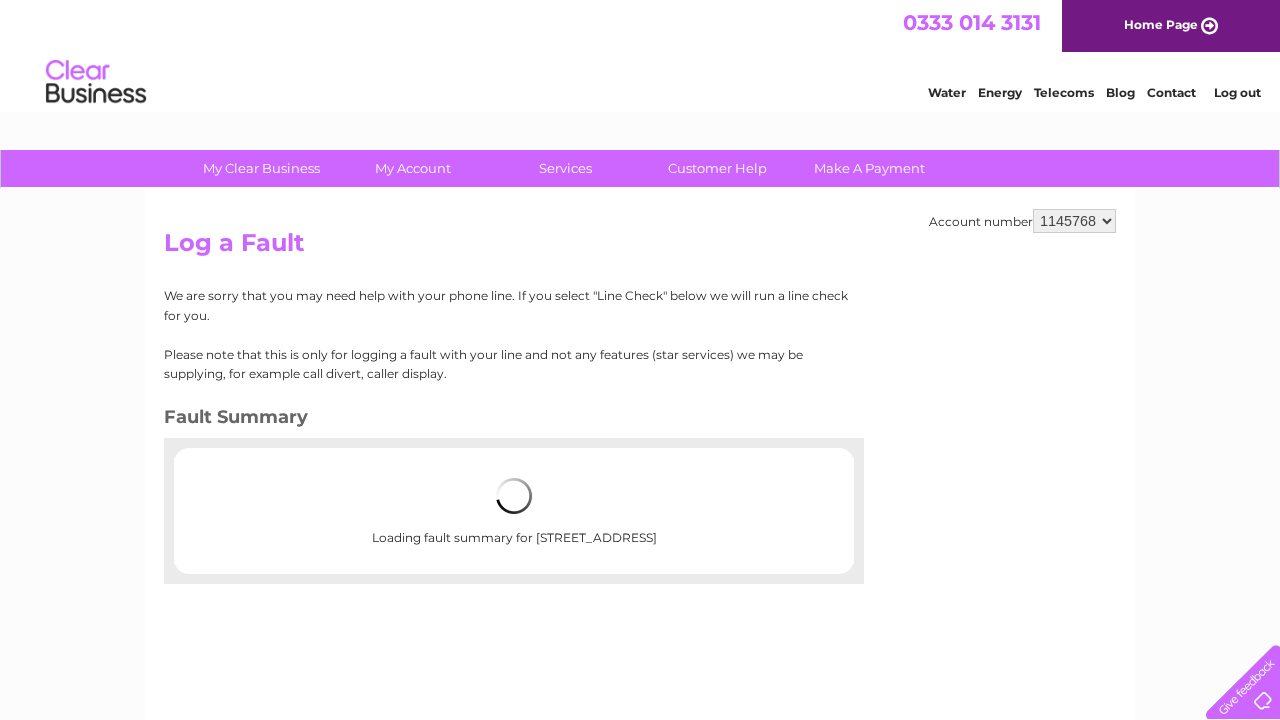 select on "1148590" 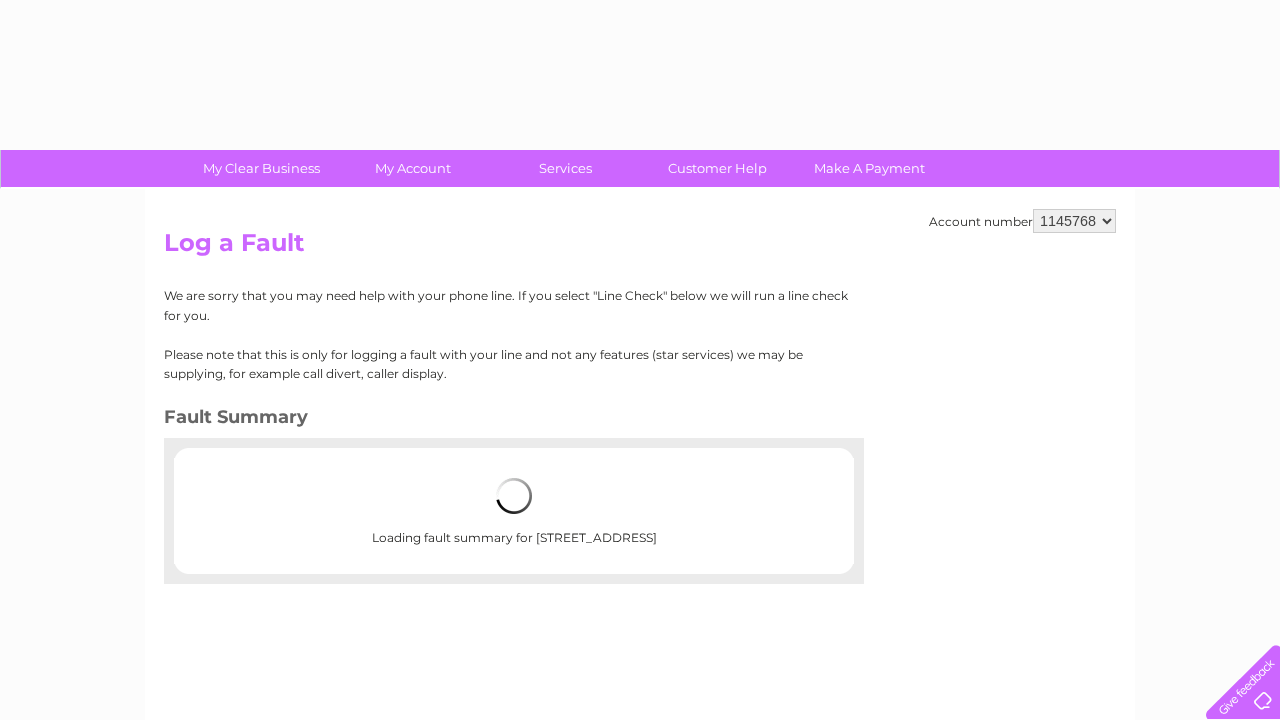 scroll, scrollTop: 0, scrollLeft: 0, axis: both 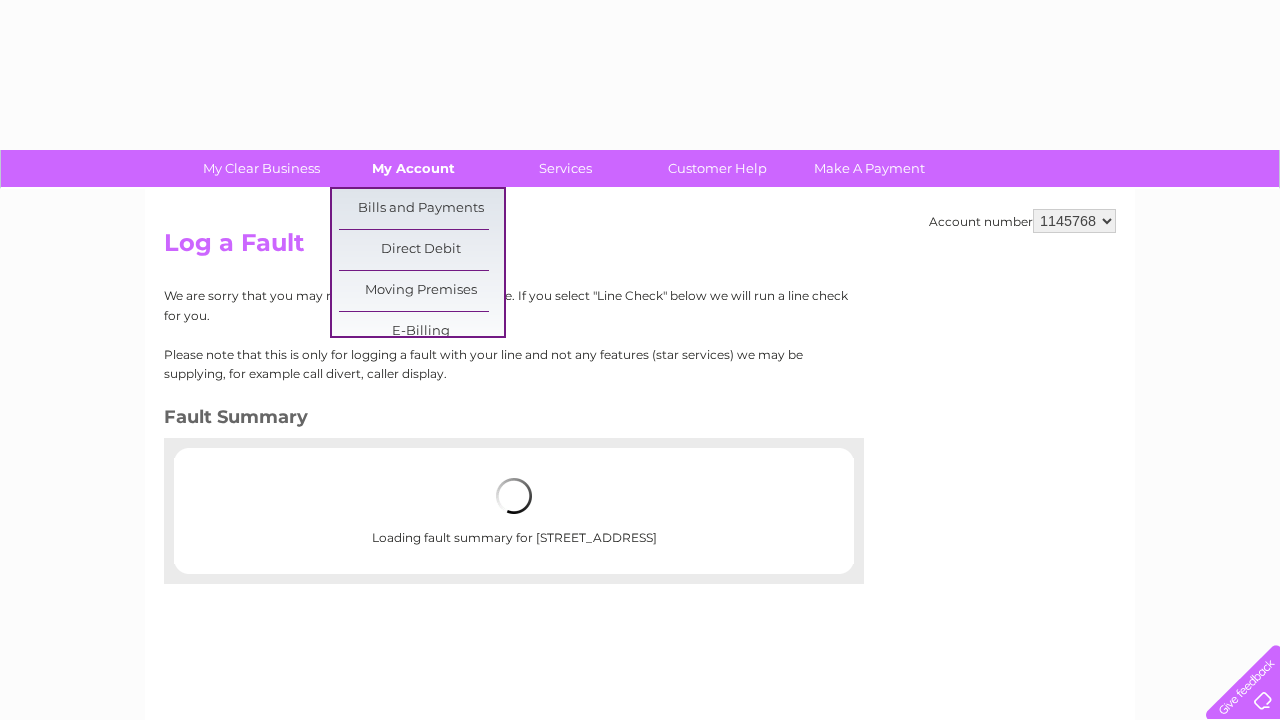 click on "My Account" at bounding box center (413, 168) 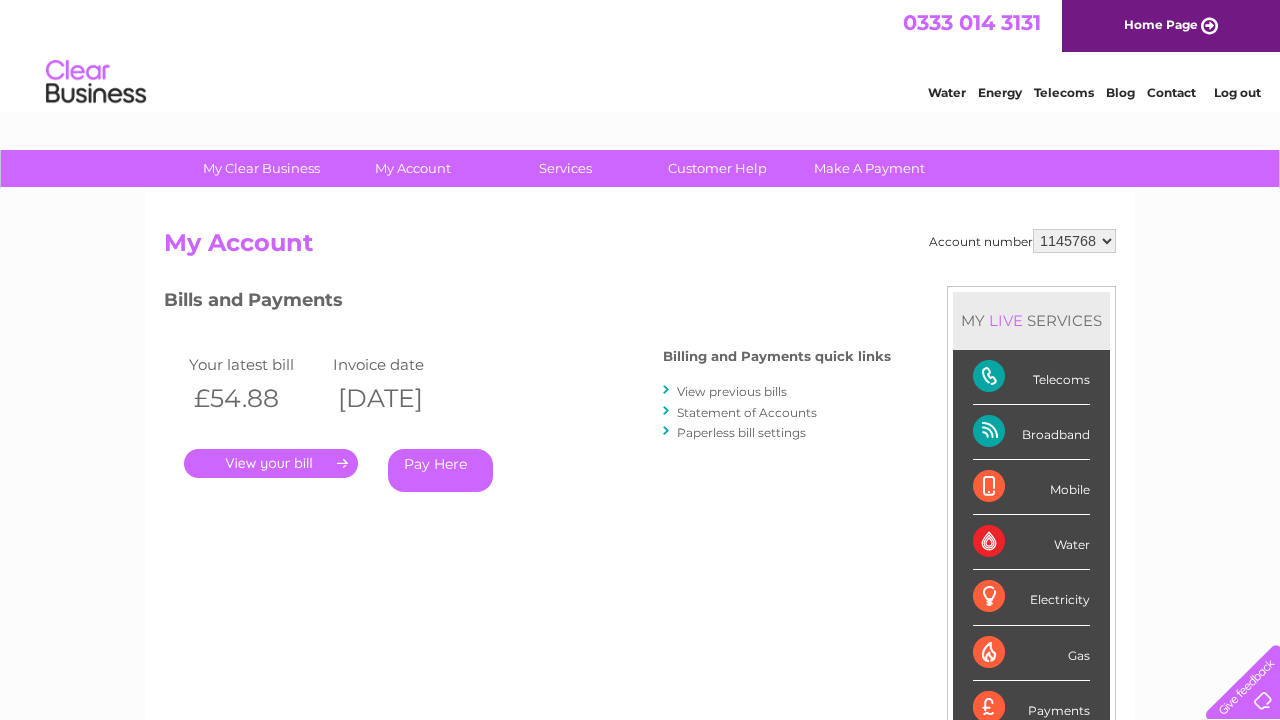 scroll, scrollTop: 0, scrollLeft: 0, axis: both 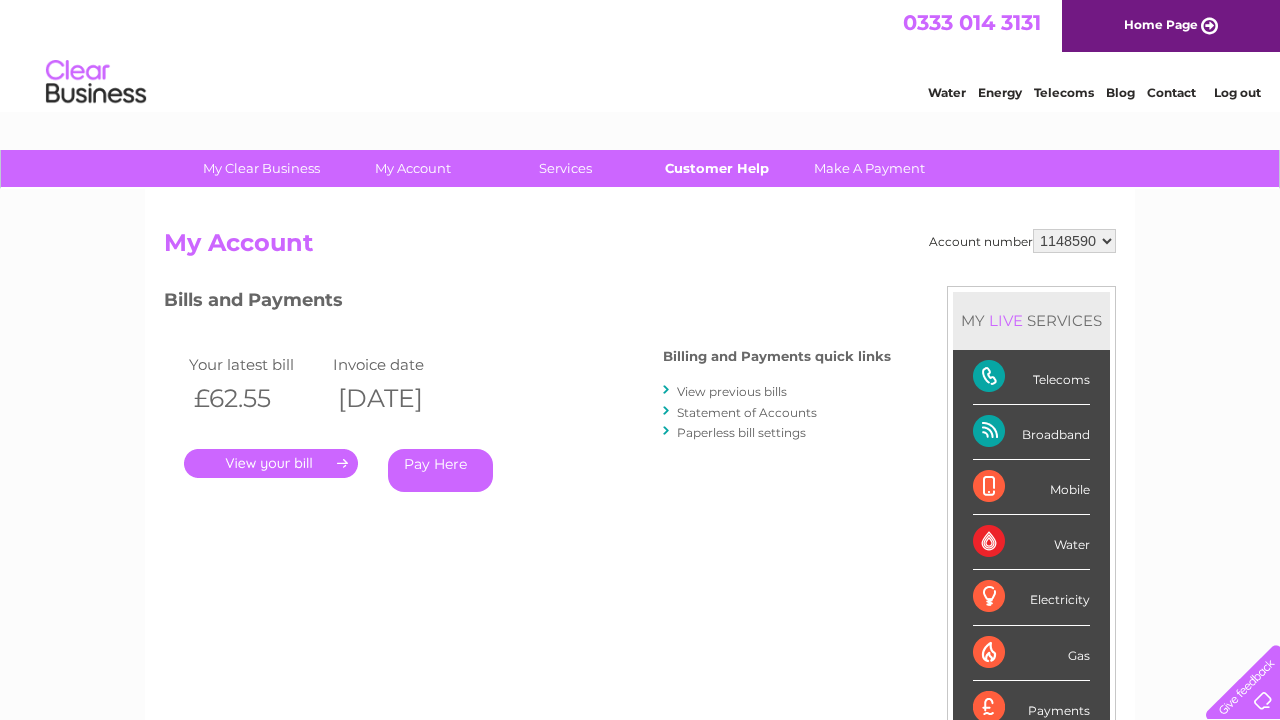 click on "Customer Help" at bounding box center [717, 168] 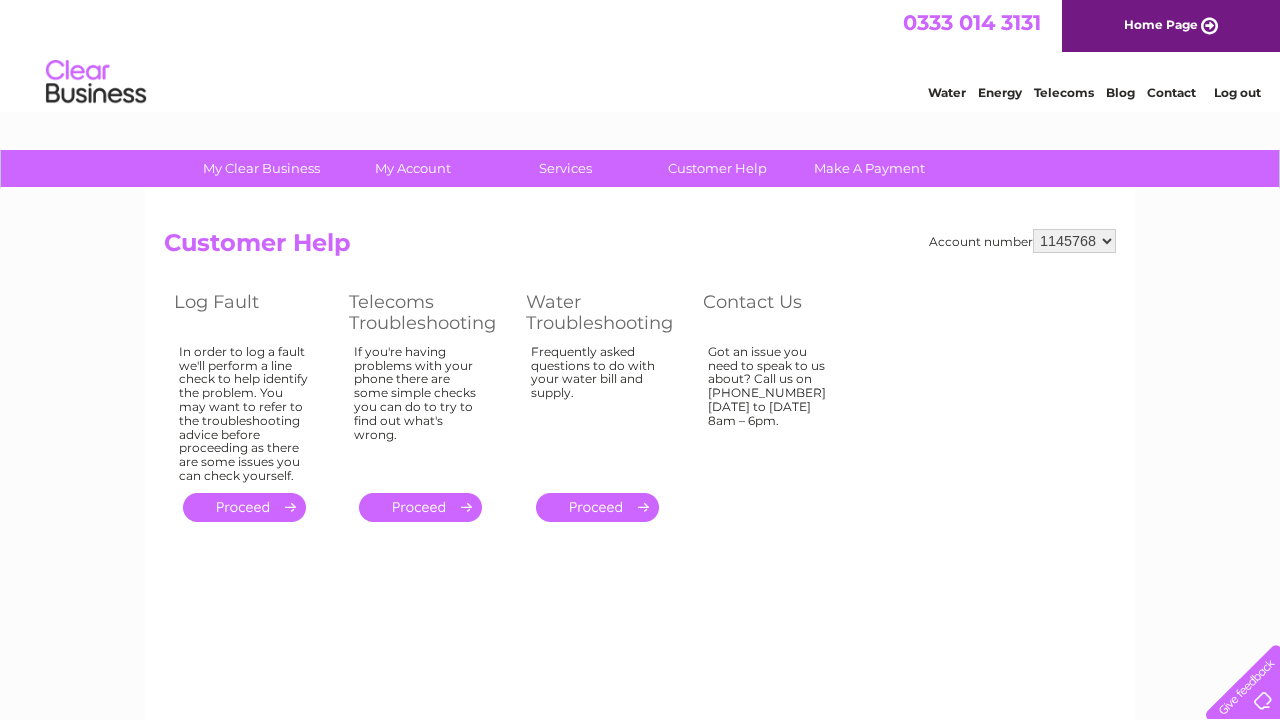 scroll, scrollTop: 0, scrollLeft: 0, axis: both 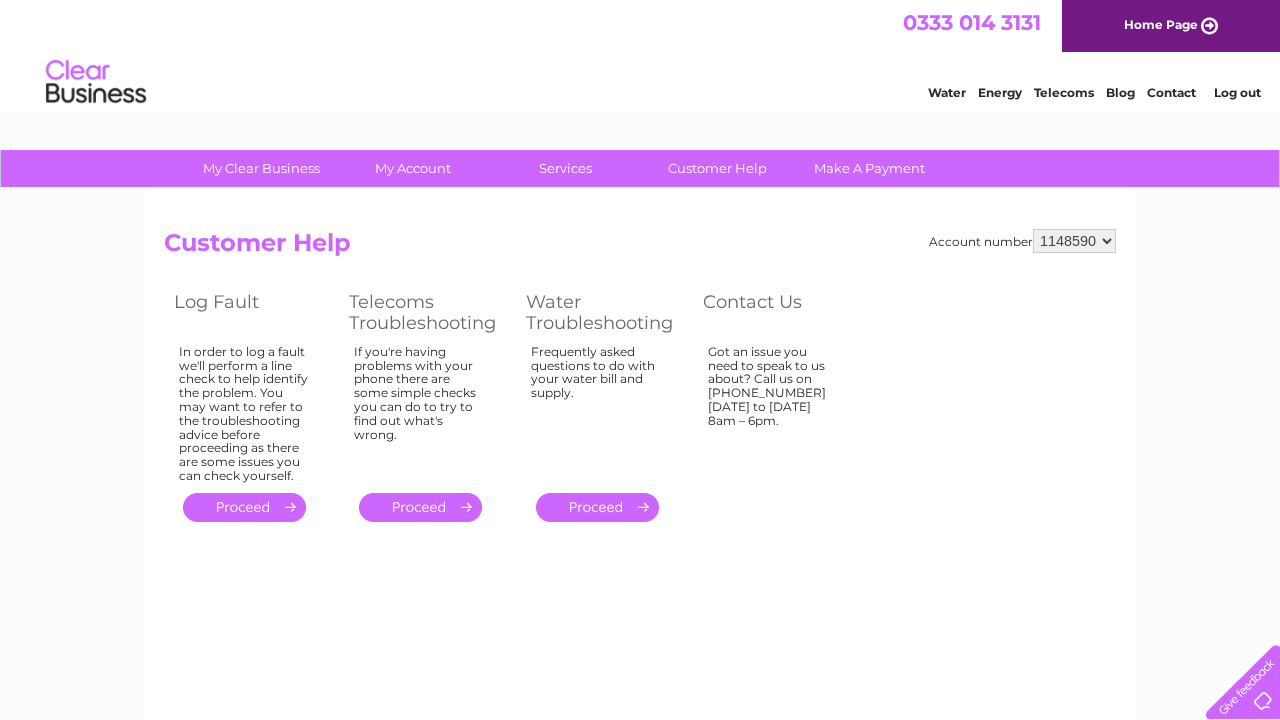 click on "." at bounding box center [244, 507] 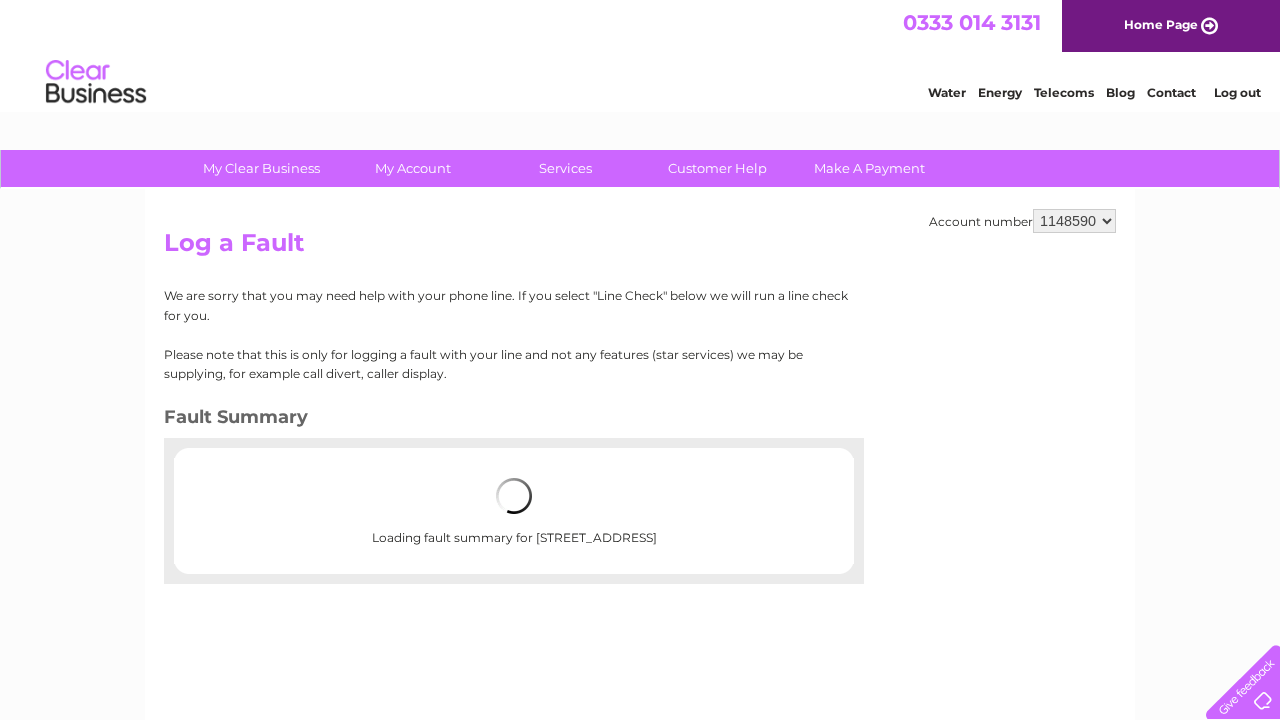 scroll, scrollTop: 0, scrollLeft: 0, axis: both 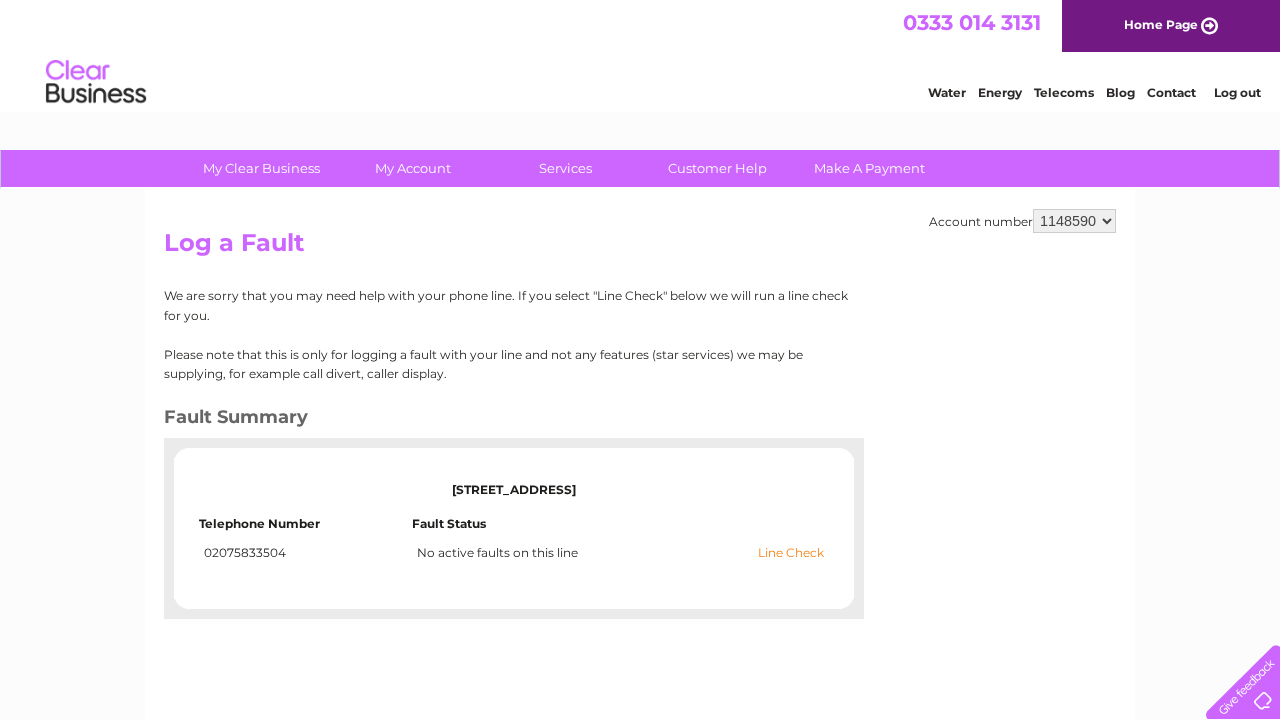 click on "Line Check" at bounding box center [791, 553] 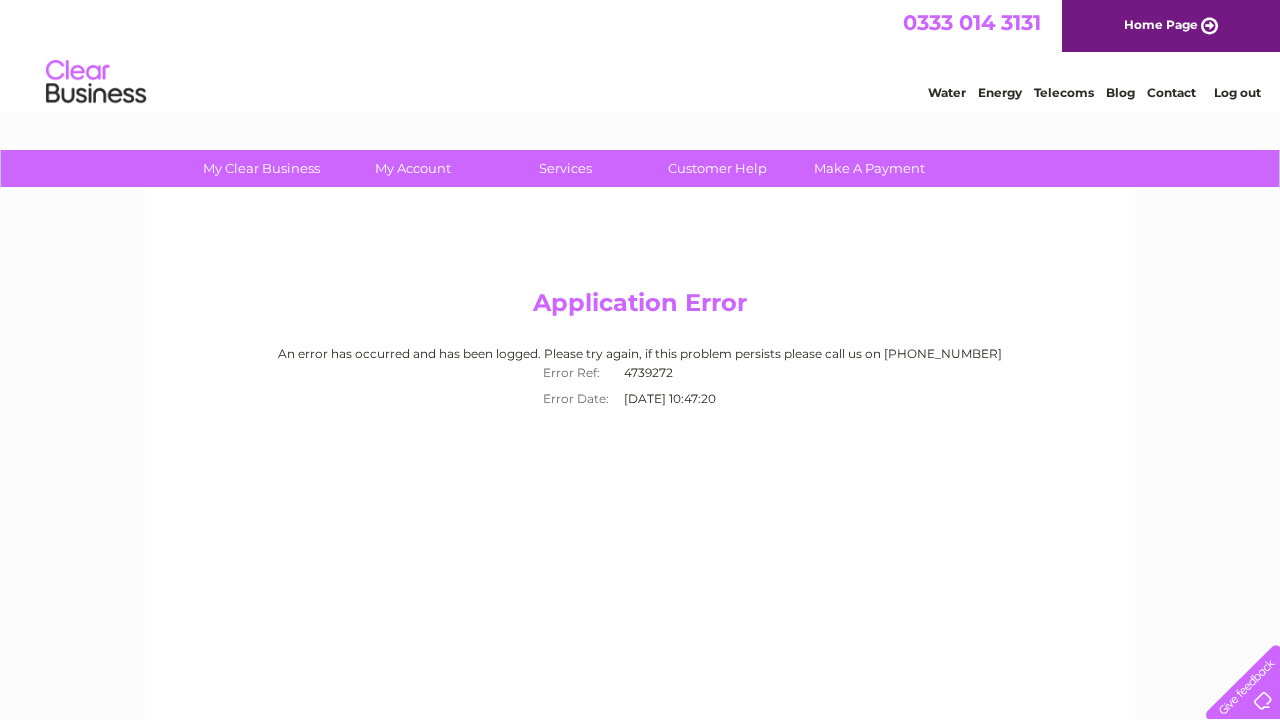 scroll, scrollTop: 0, scrollLeft: 0, axis: both 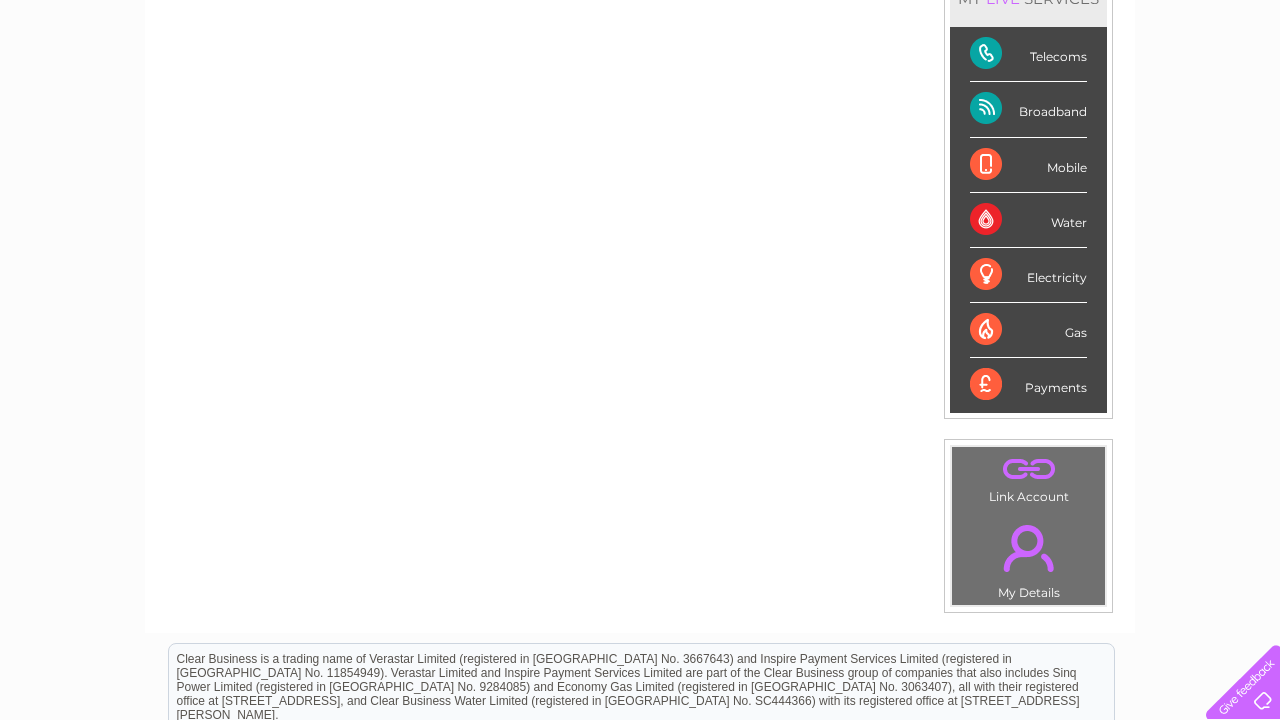 click on "My Clear Business
Login Details
My Details
My Preferences
Link Account
My Account
Bills and Payments   Direct Debit   Moving Premises" at bounding box center [640, 413] 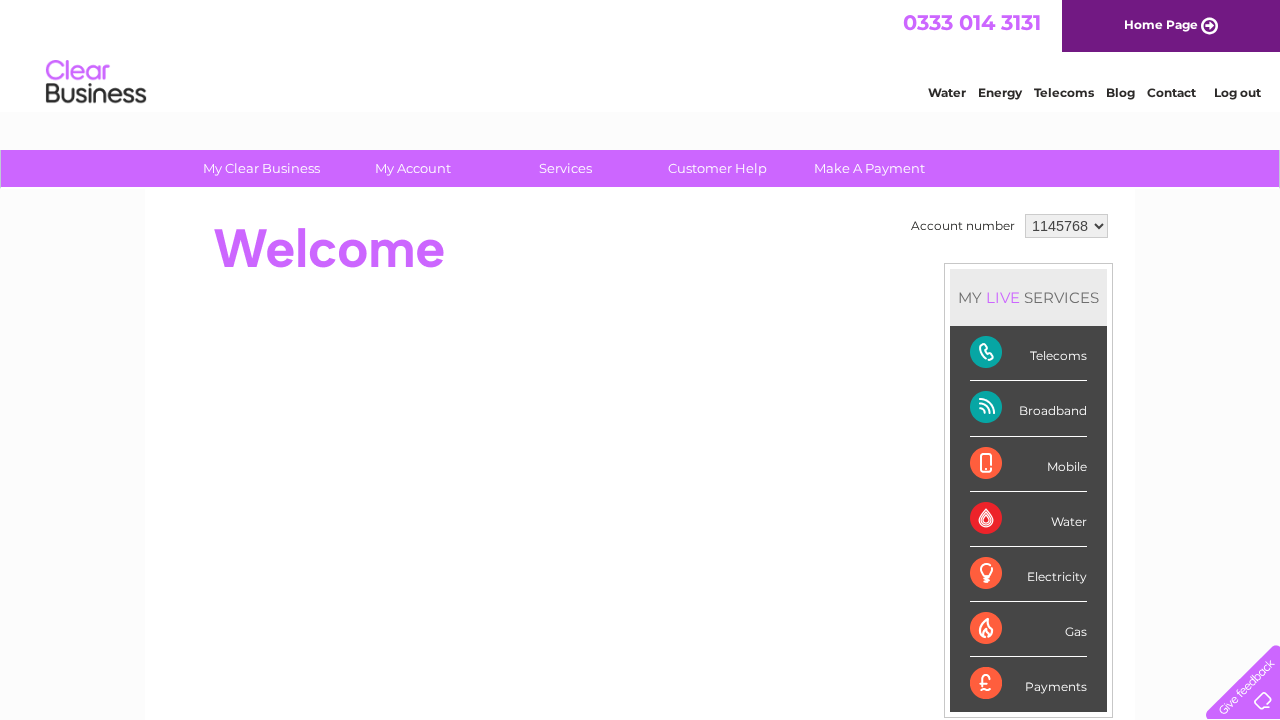 scroll, scrollTop: 0, scrollLeft: 0, axis: both 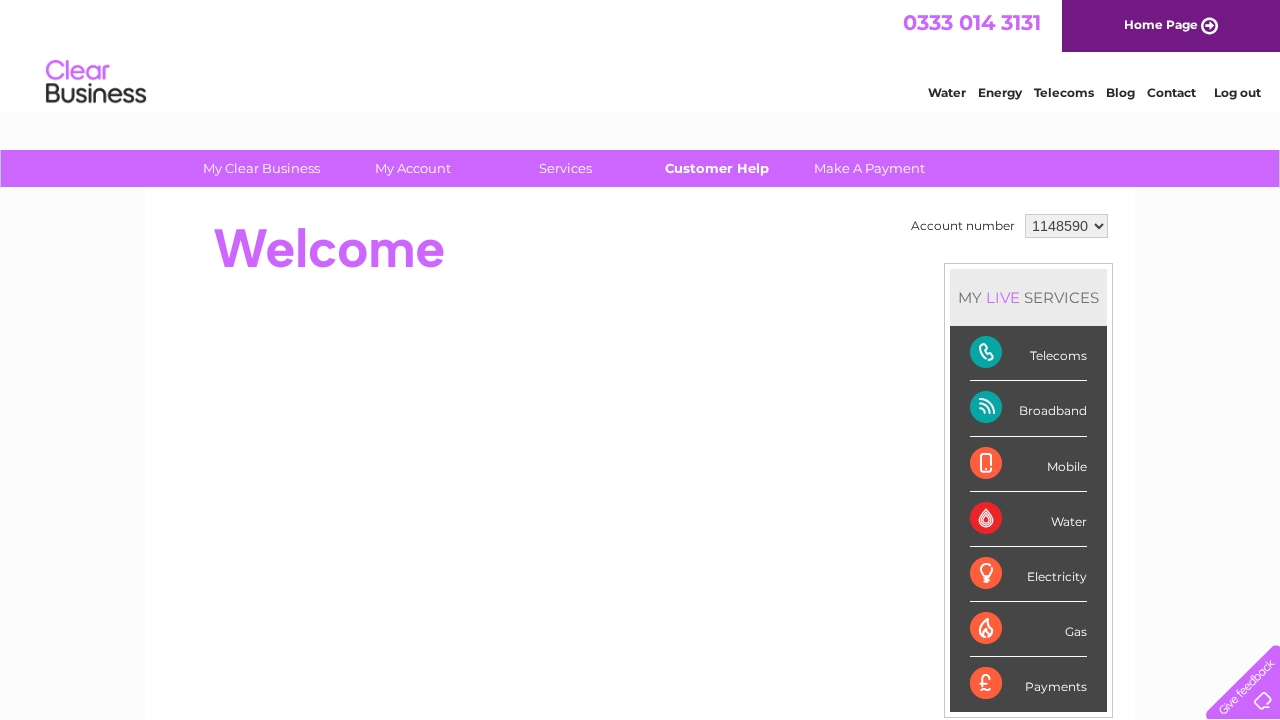 click on "Customer Help" at bounding box center [717, 168] 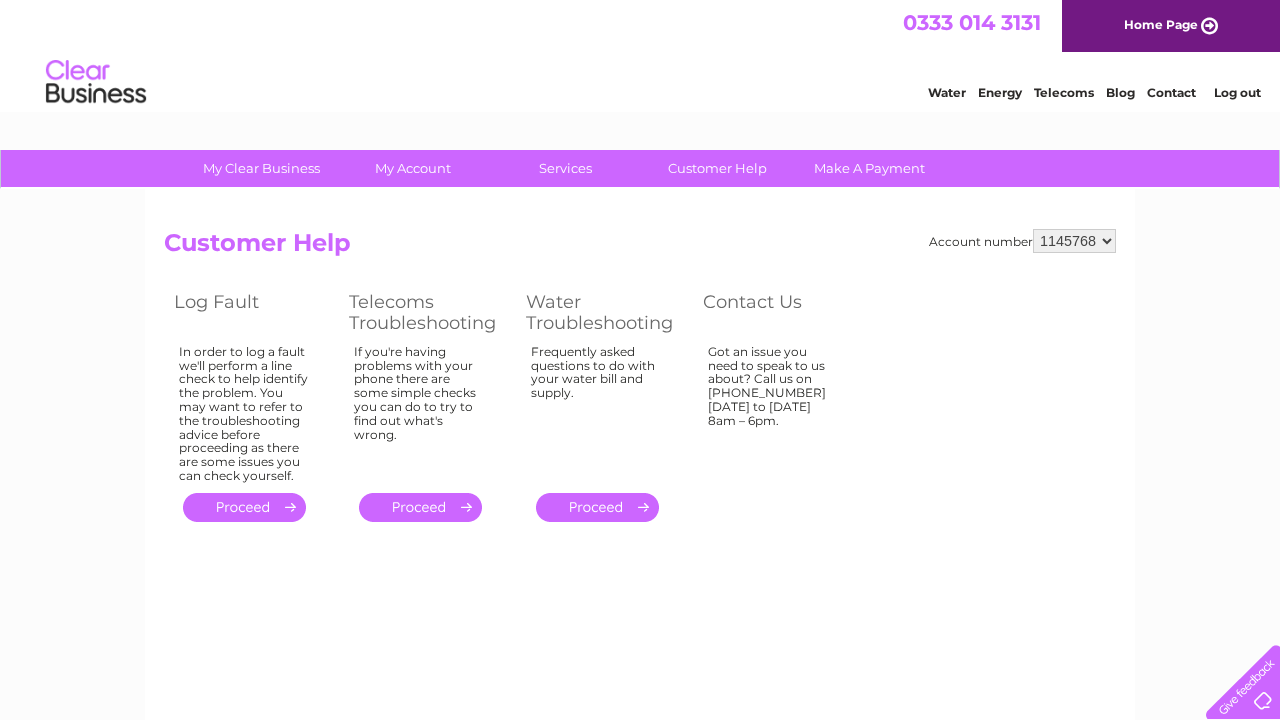 scroll, scrollTop: 0, scrollLeft: 0, axis: both 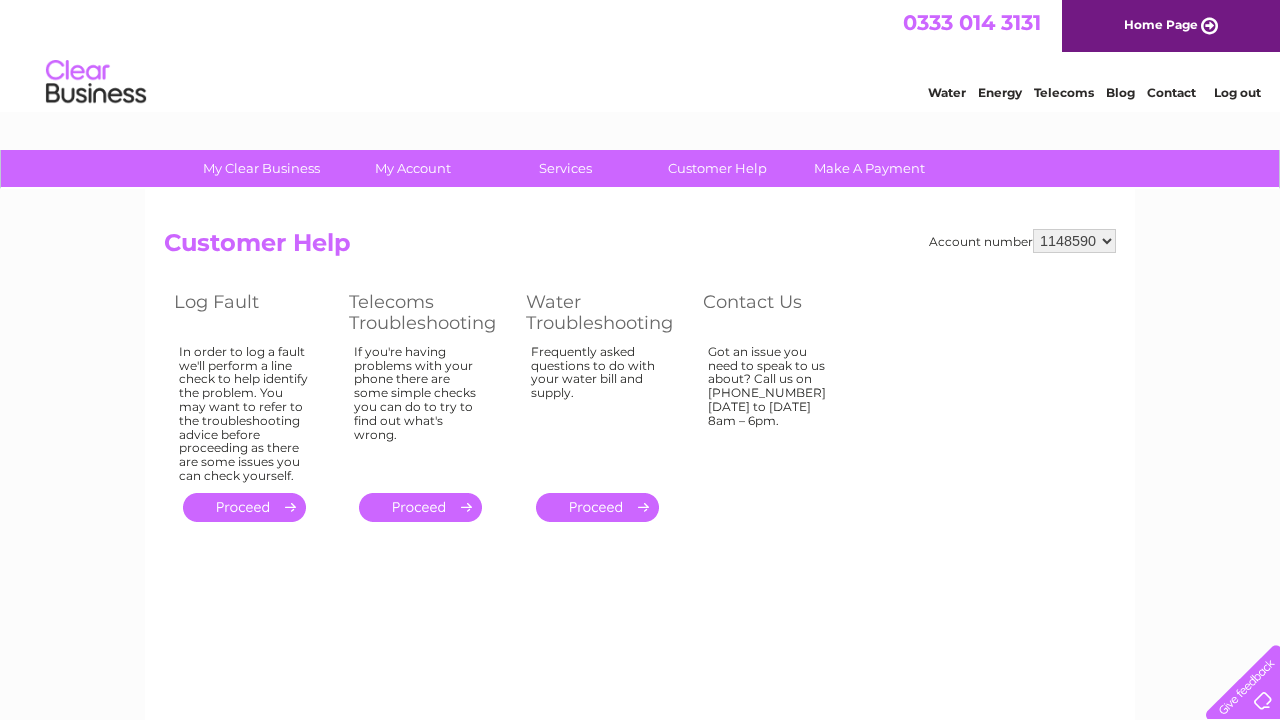 click on "." at bounding box center [244, 507] 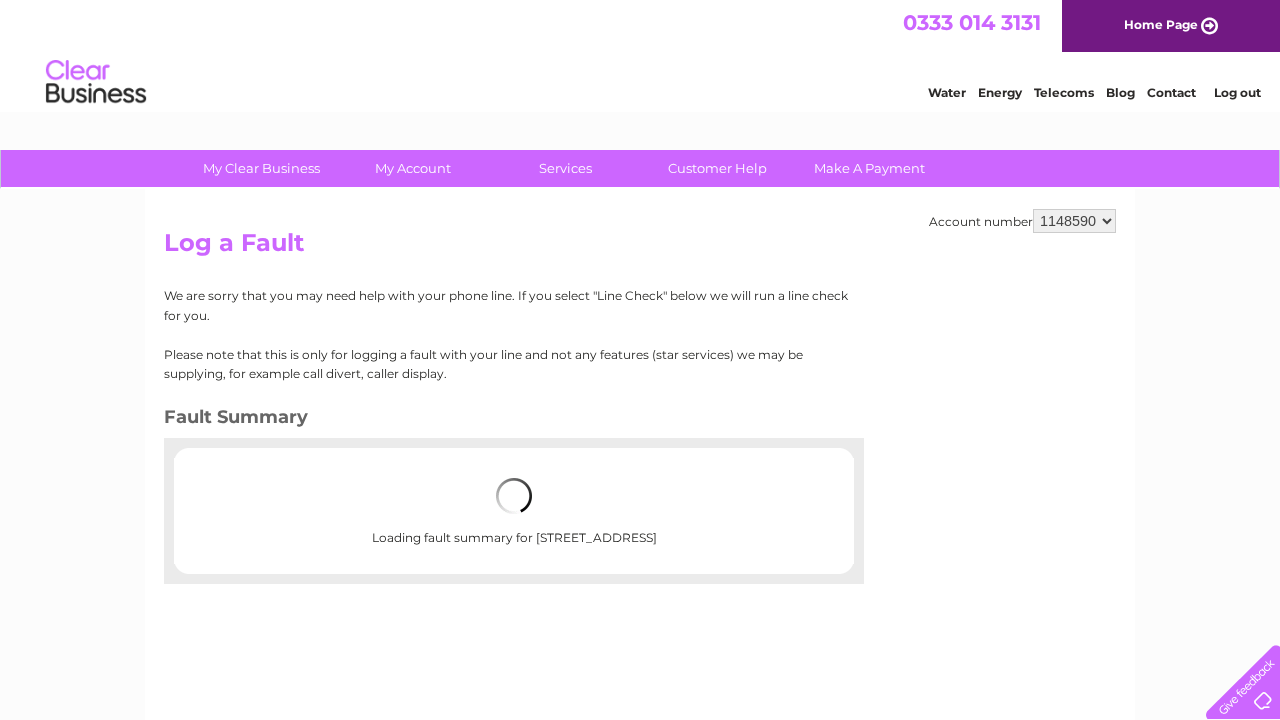 scroll, scrollTop: 0, scrollLeft: 0, axis: both 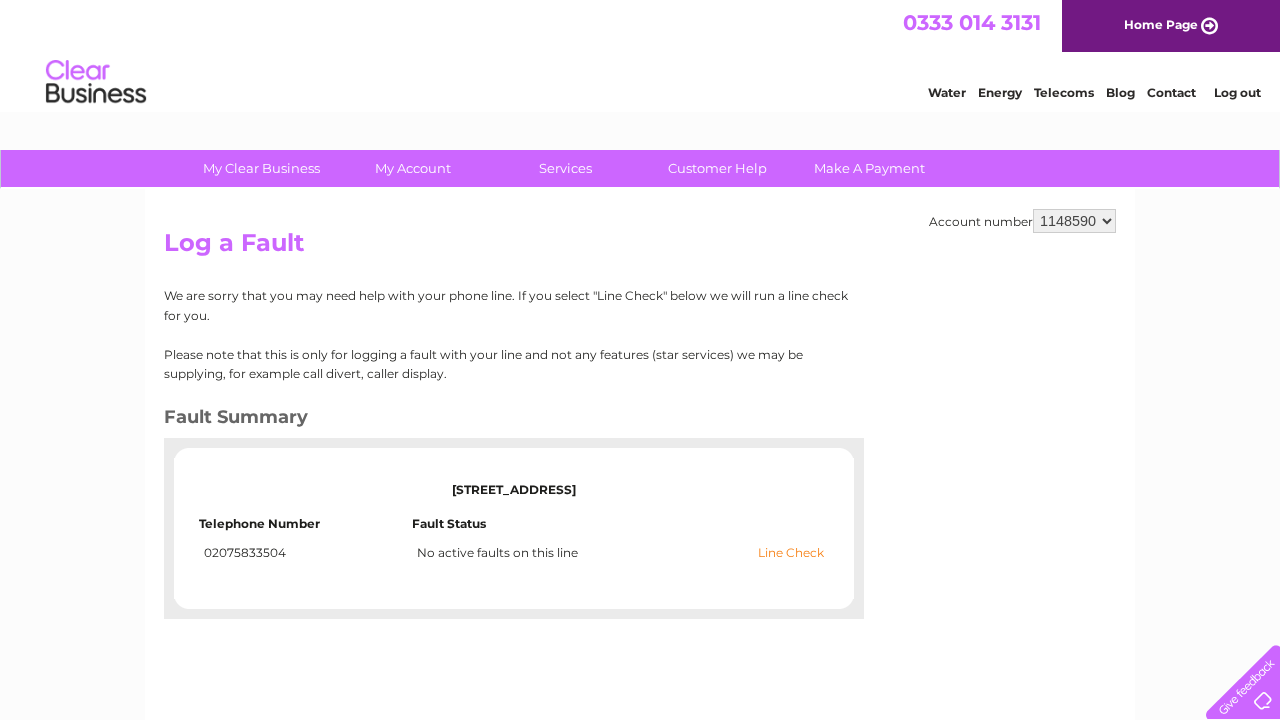 click on "Line Check" at bounding box center [791, 553] 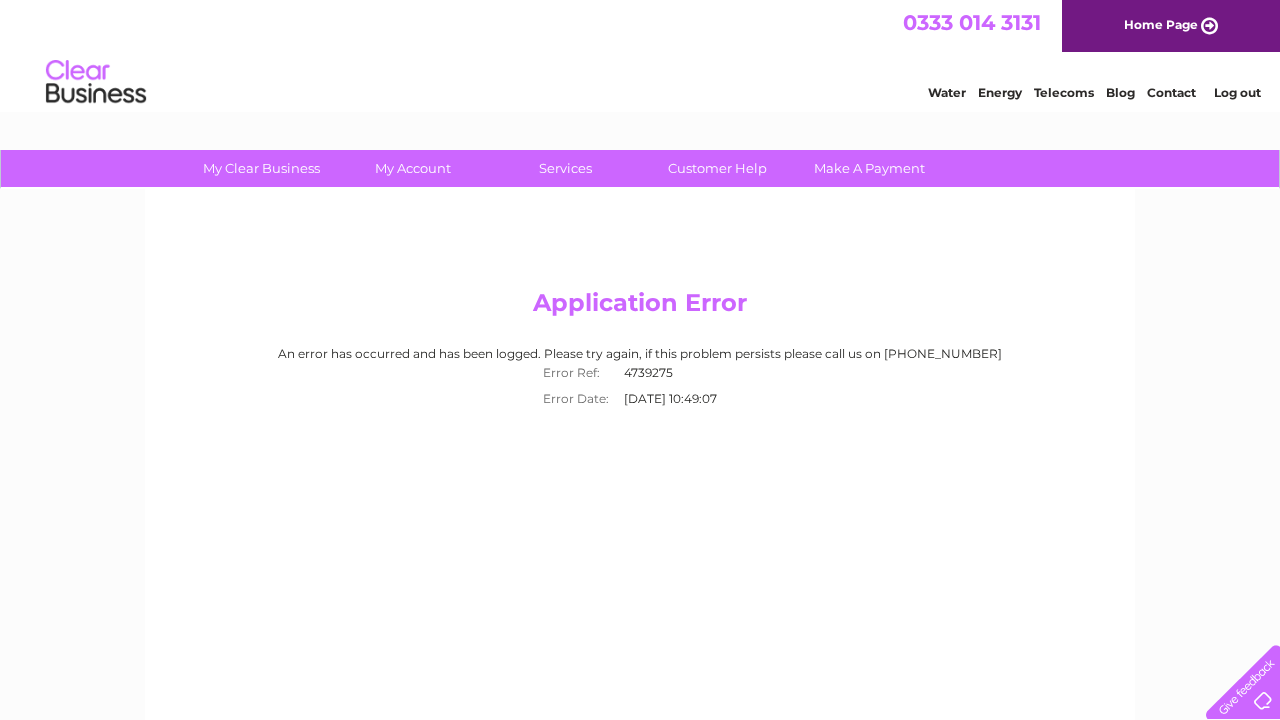 scroll, scrollTop: 0, scrollLeft: 0, axis: both 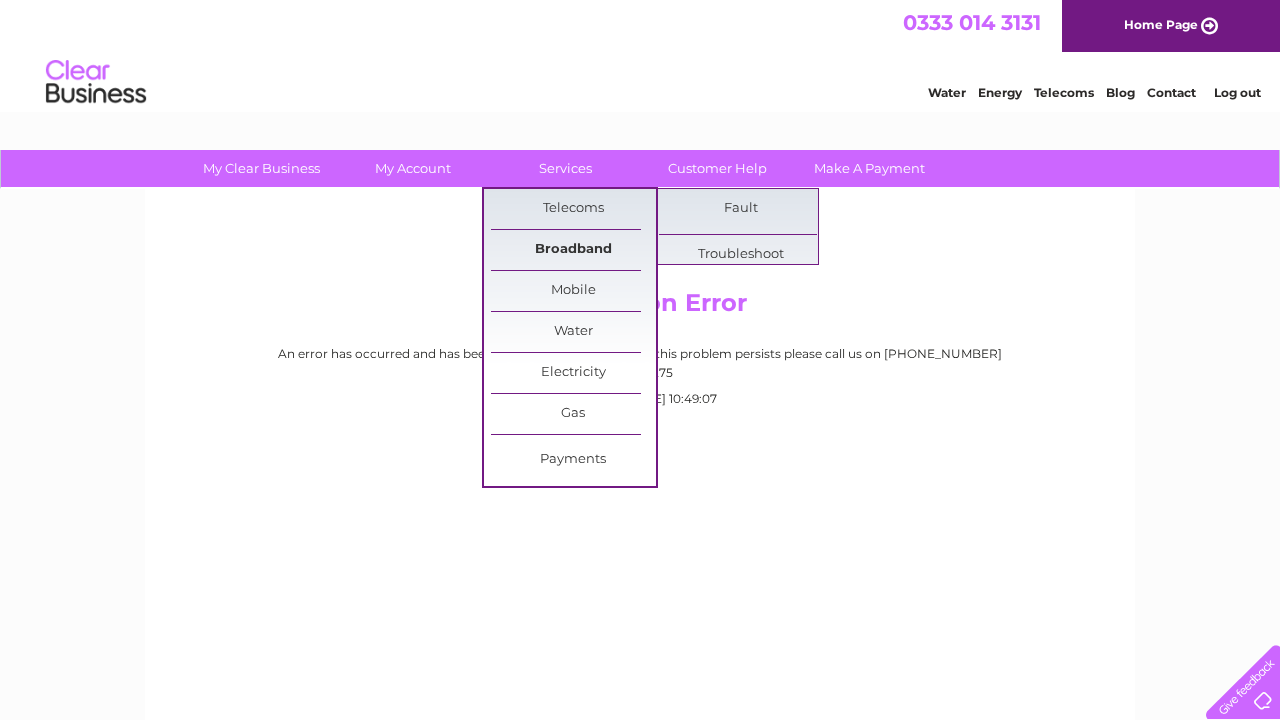 click on "Broadband" at bounding box center (573, 250) 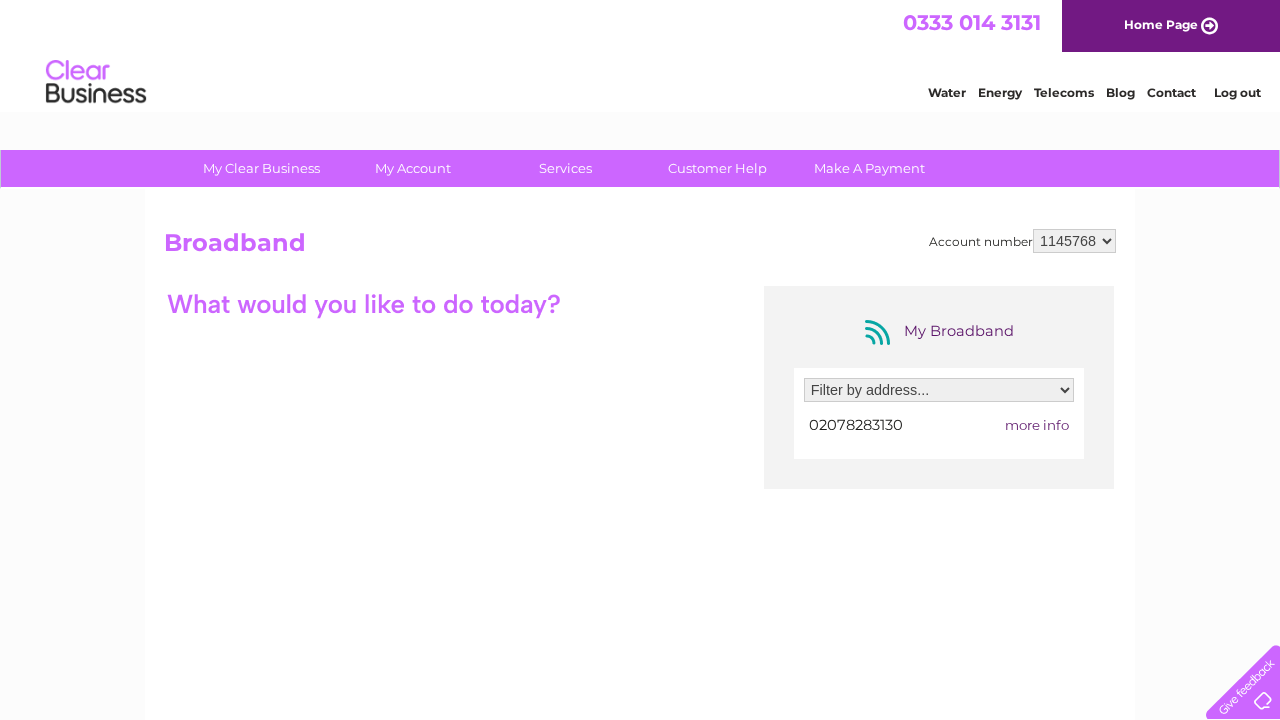 scroll, scrollTop: 0, scrollLeft: 0, axis: both 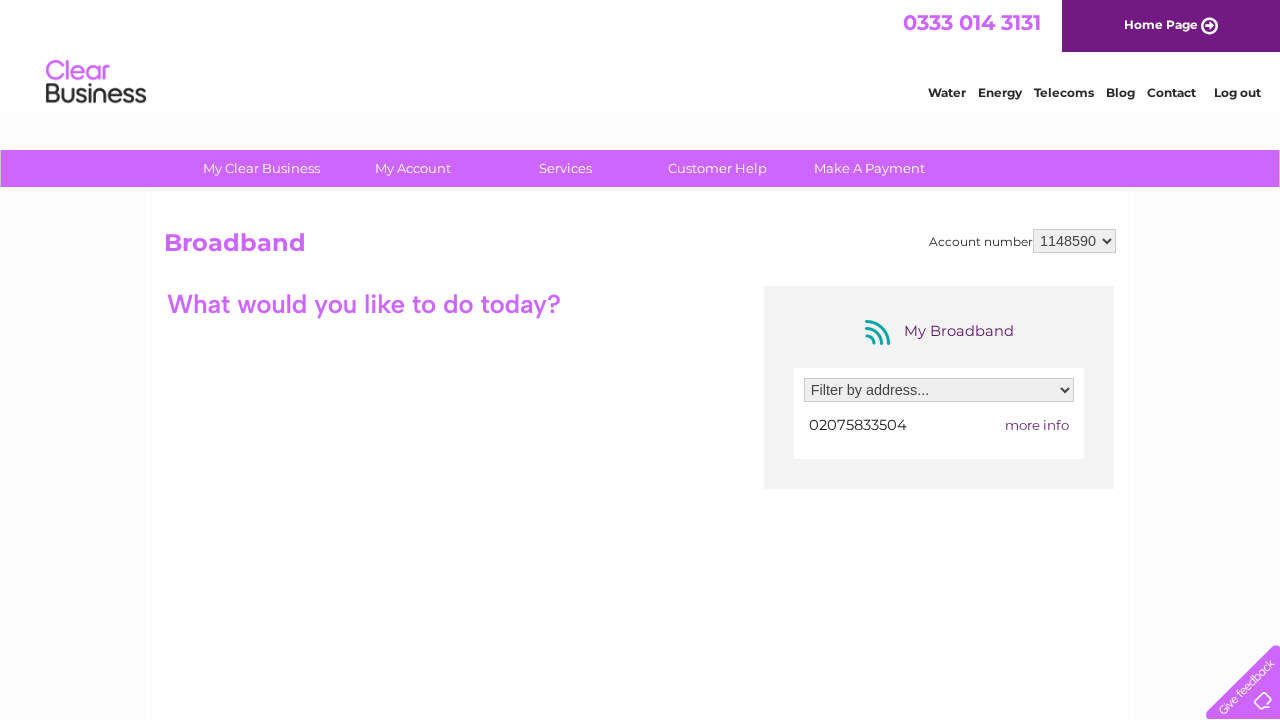 click on "My Clear Business
Login Details
My Details
My Preferences
Link Account
My Account
Bills and Payments   Direct Debit   Moving Premises" at bounding box center (640, 649) 